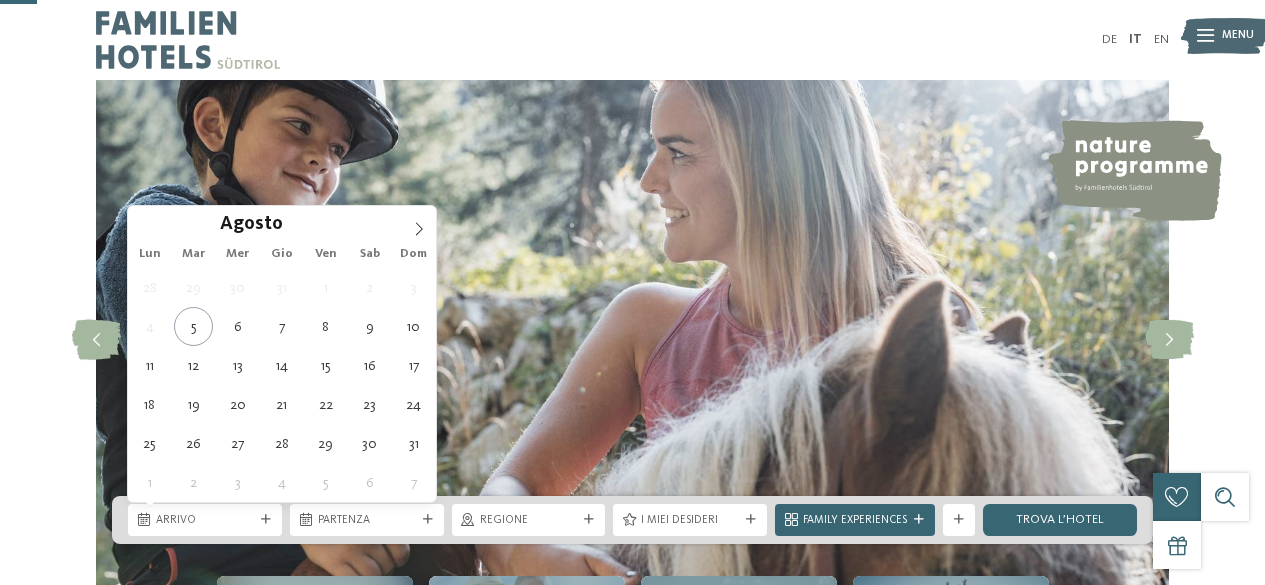 click on "Arrivo" at bounding box center [205, 519] 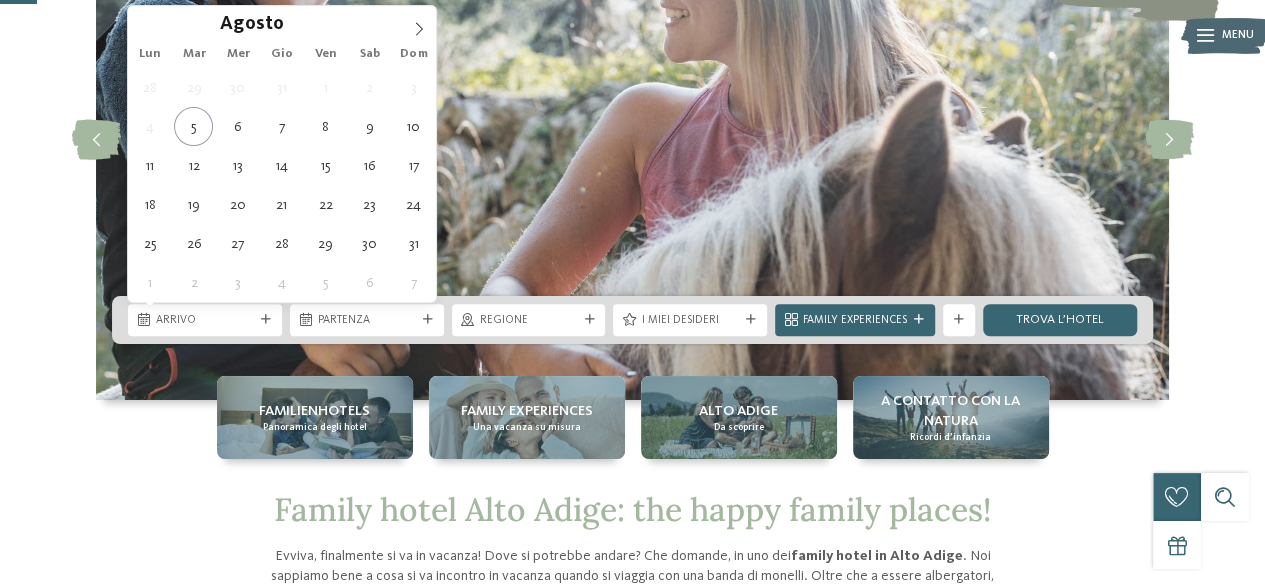 scroll, scrollTop: 0, scrollLeft: 0, axis: both 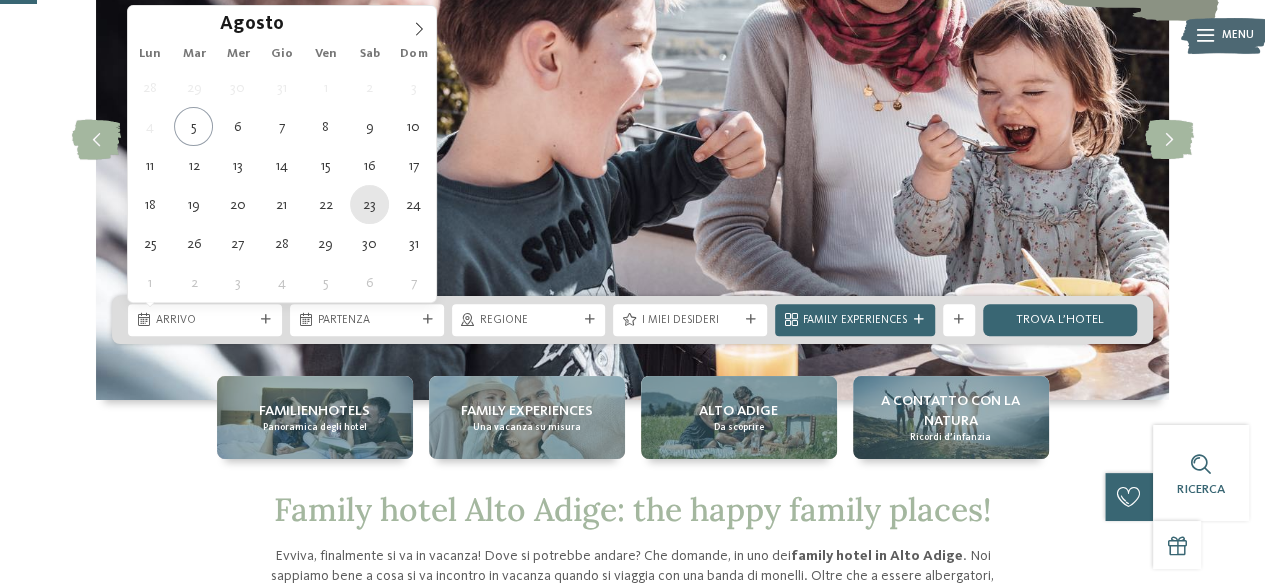 type on "23.08.2025" 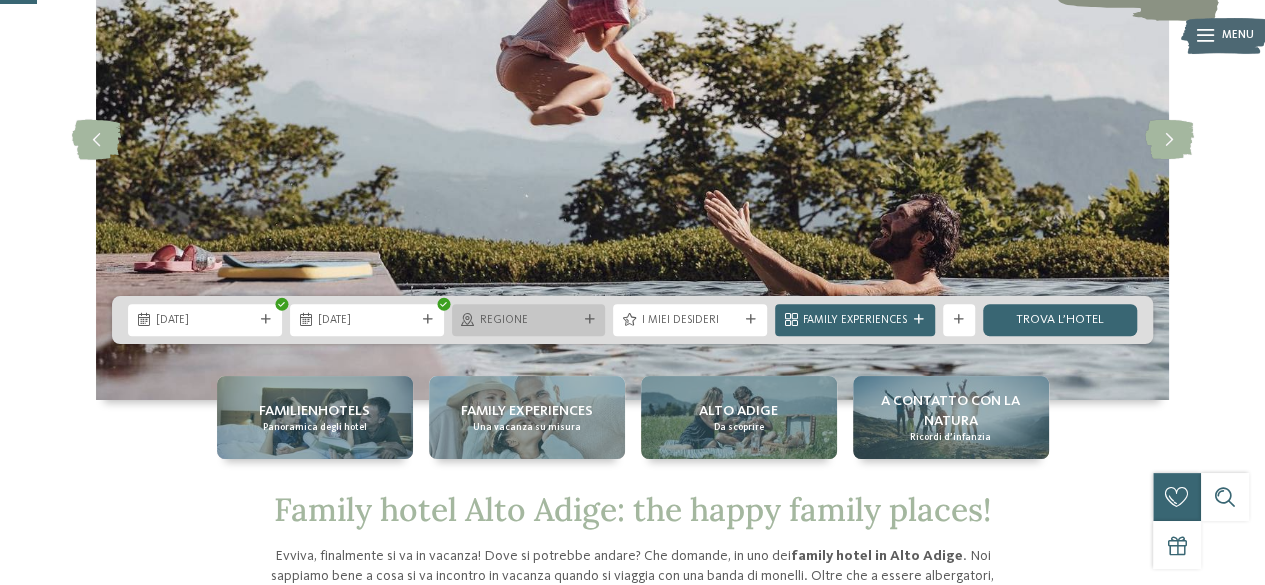 click on "Regione" at bounding box center (529, 321) 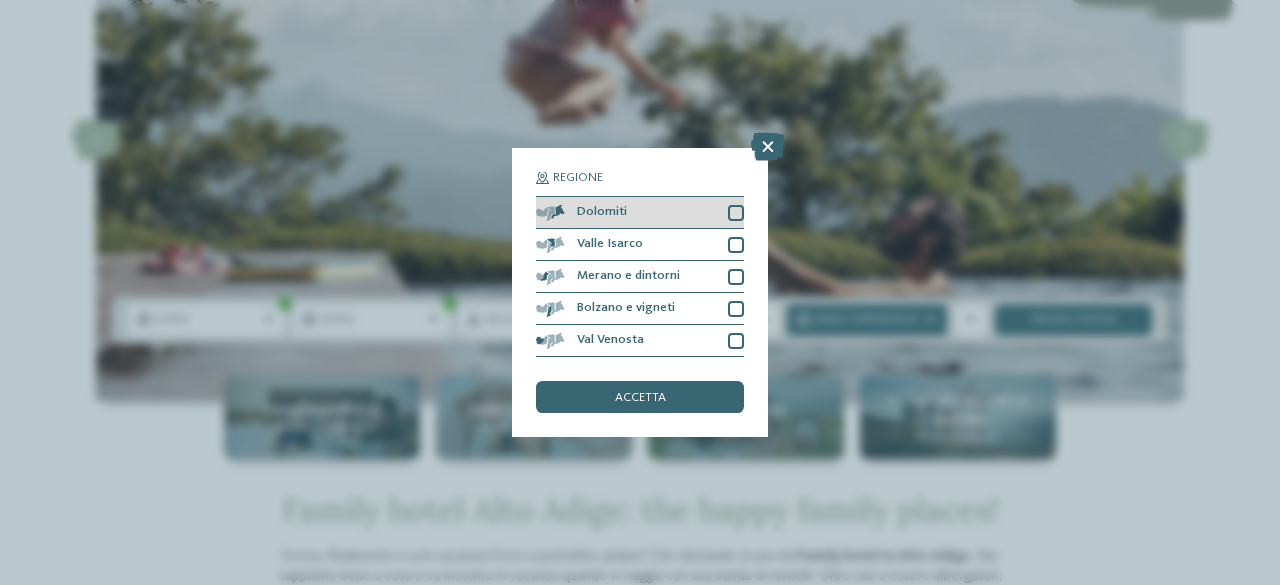 click at bounding box center (736, 213) 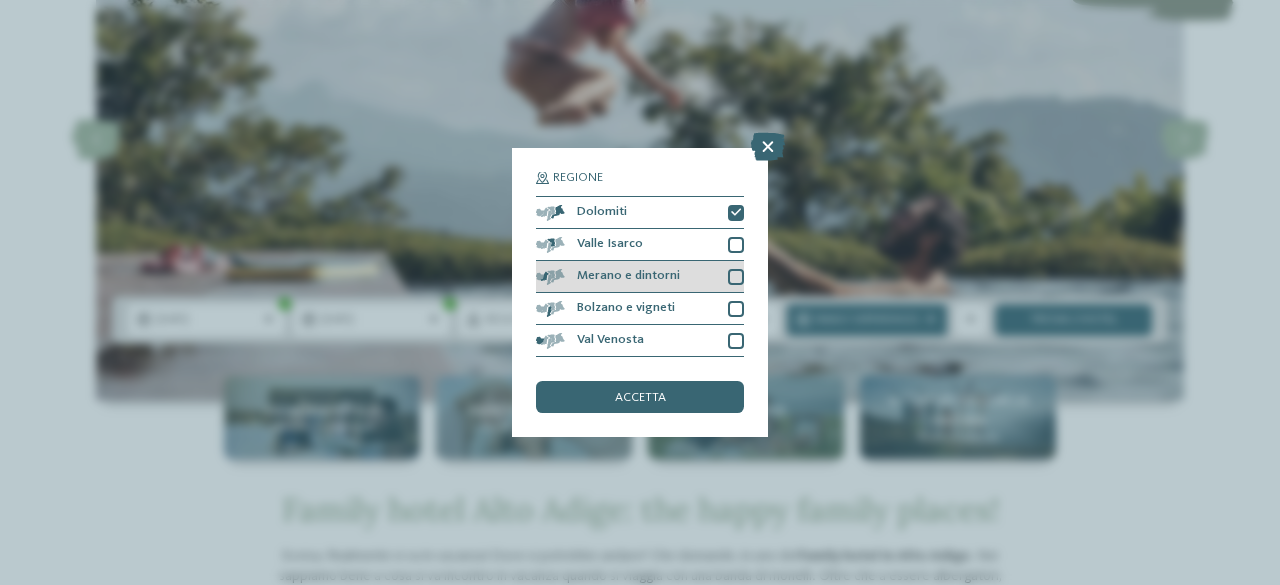 drag, startPoint x: 732, startPoint y: 240, endPoint x: 732, endPoint y: 266, distance: 26 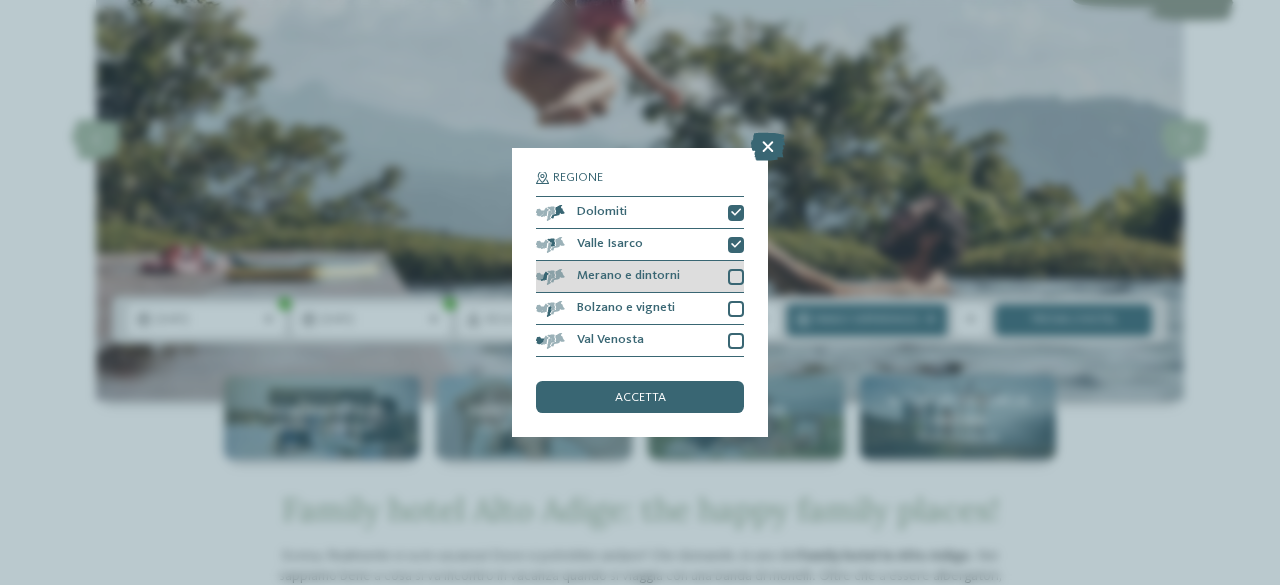 click at bounding box center (736, 277) 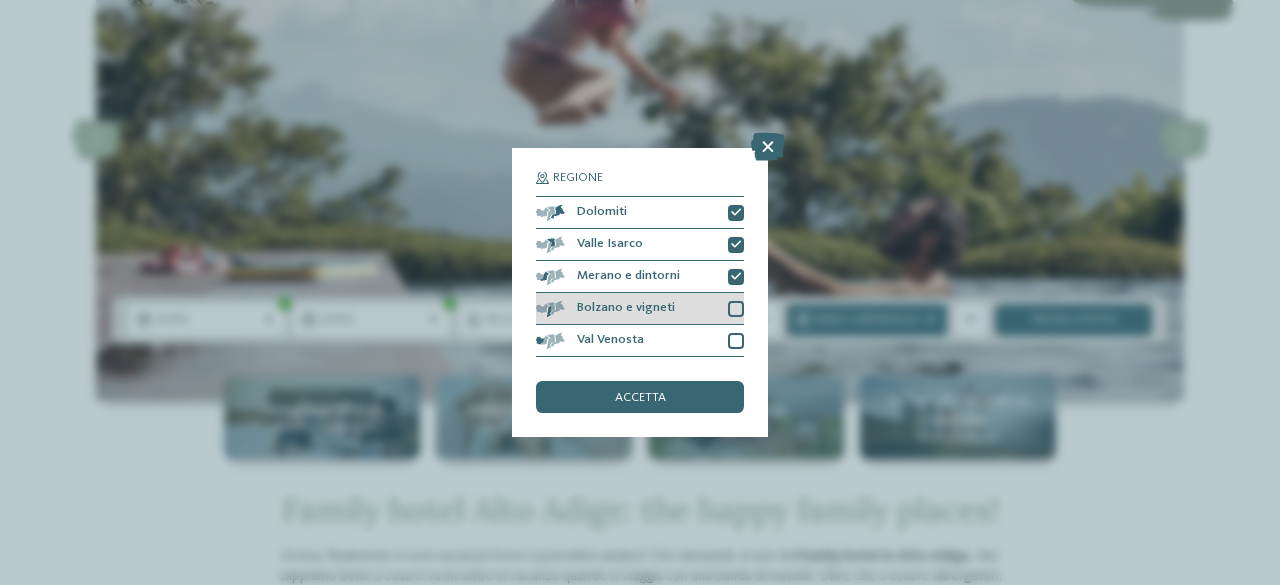 click at bounding box center [736, 309] 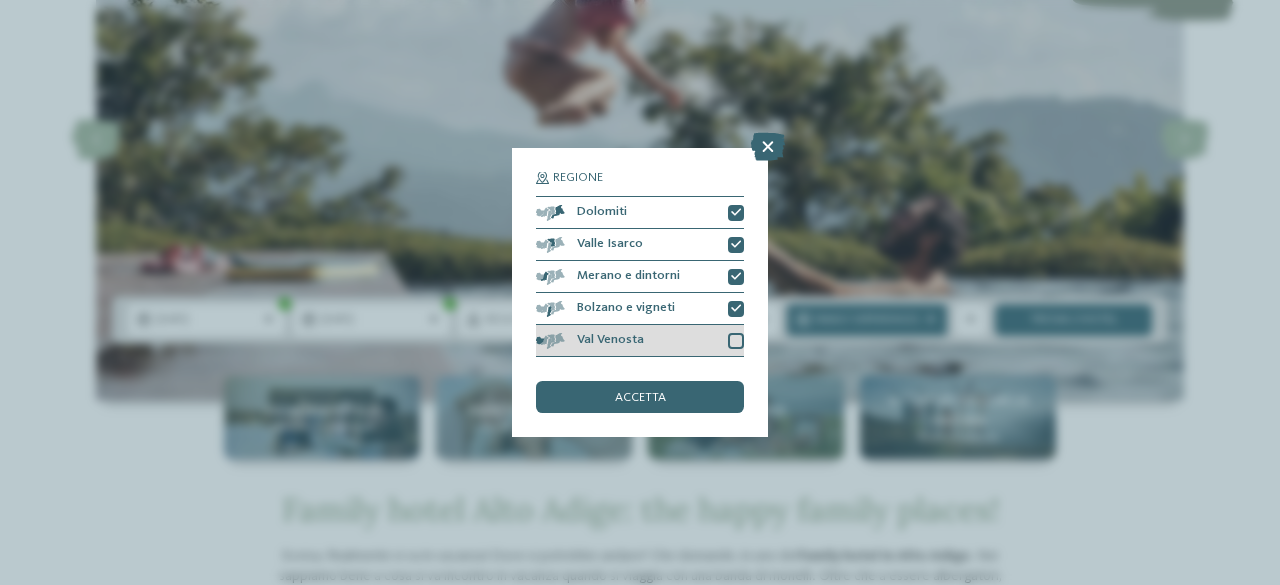 click at bounding box center [736, 341] 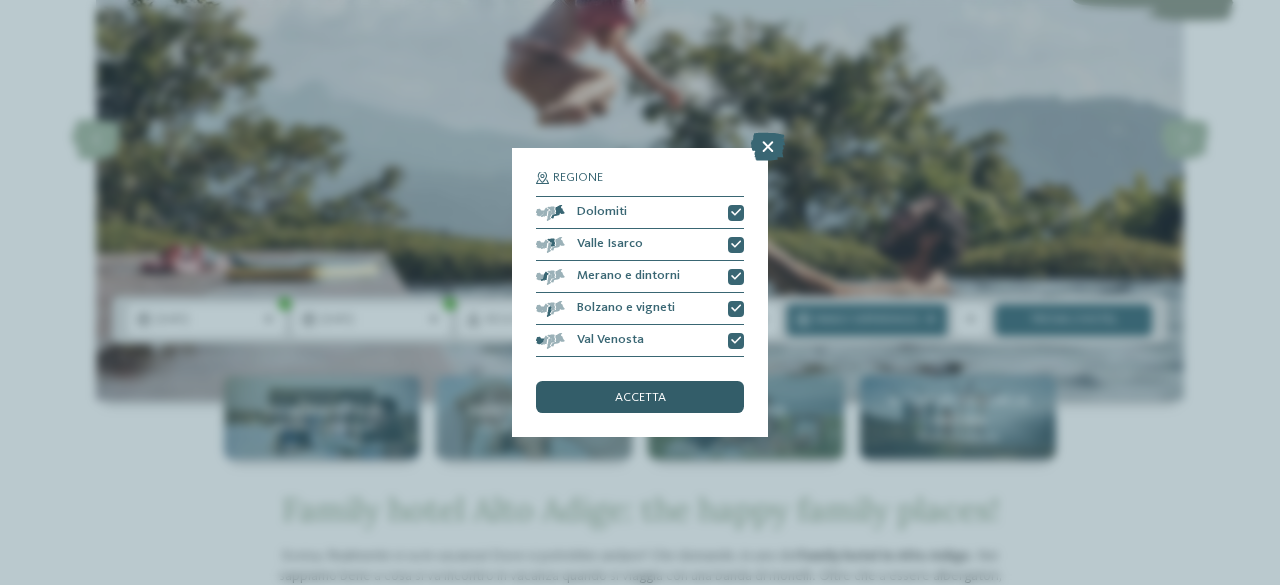 click on "accetta" at bounding box center (640, 397) 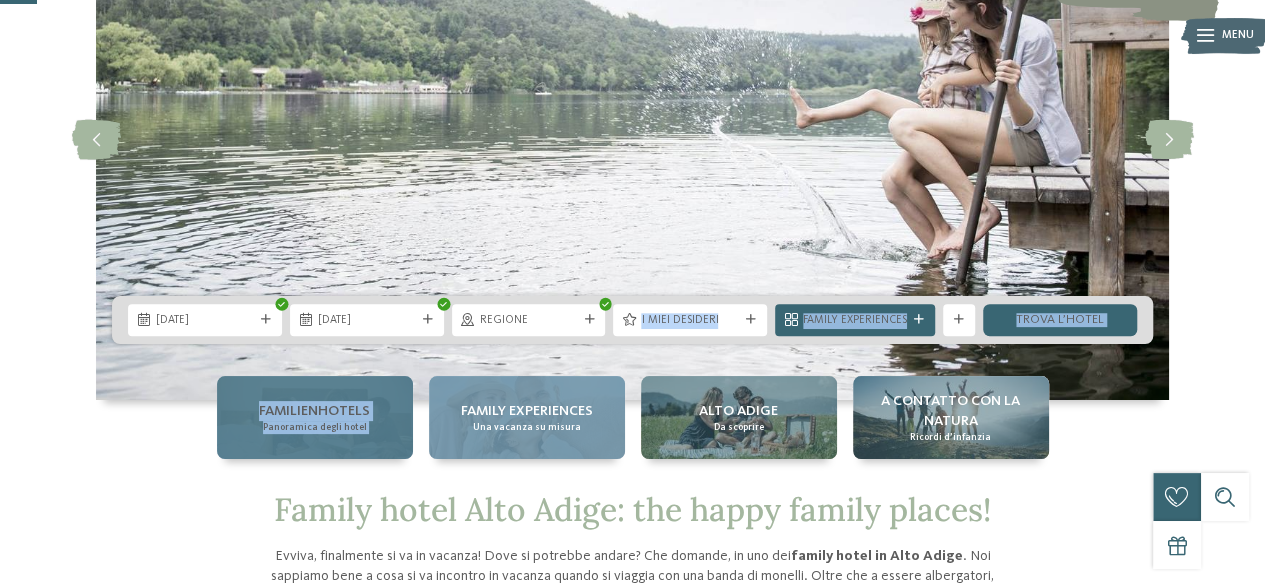 drag, startPoint x: 546, startPoint y: 315, endPoint x: 288, endPoint y: 441, distance: 287.12366 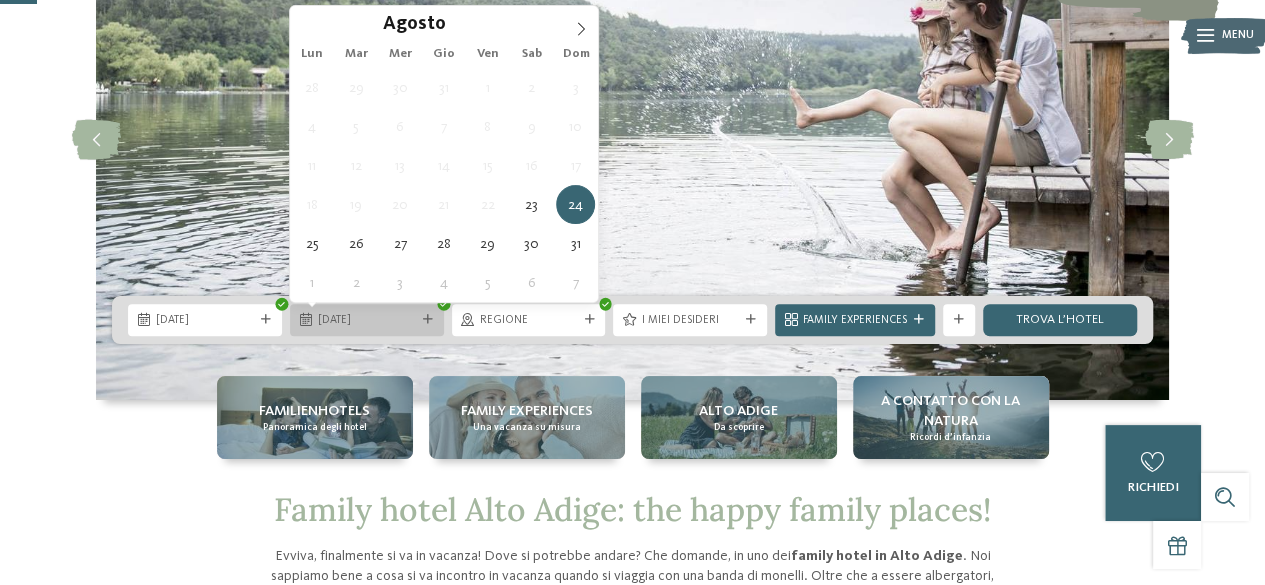 click on "24.08.2025" at bounding box center [367, 321] 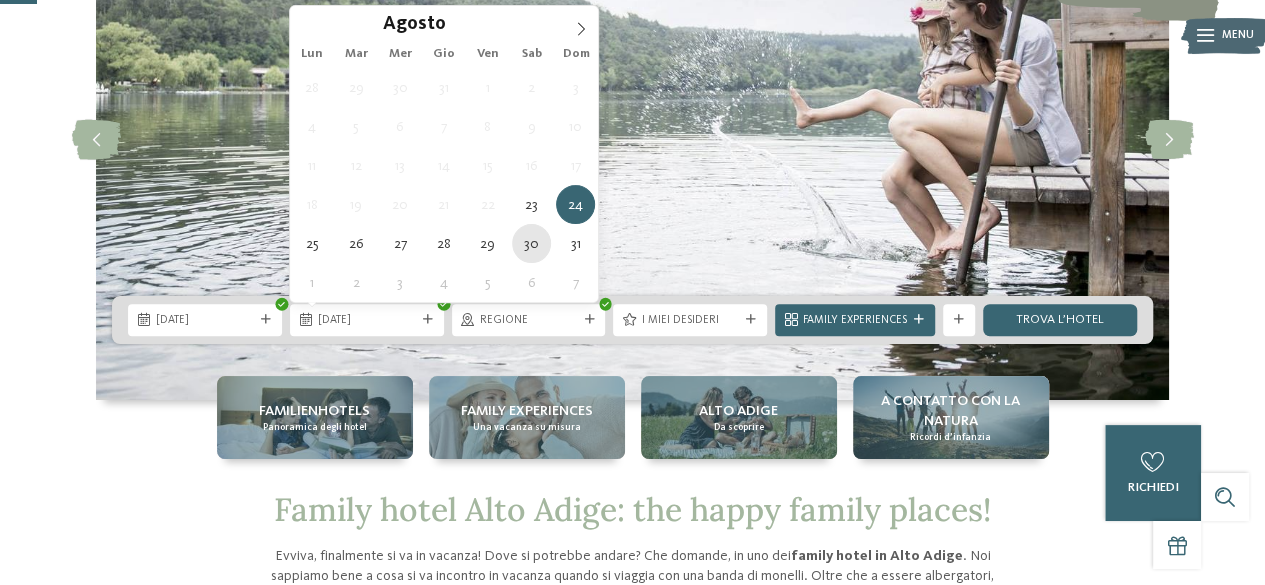 type on "30.08.2025" 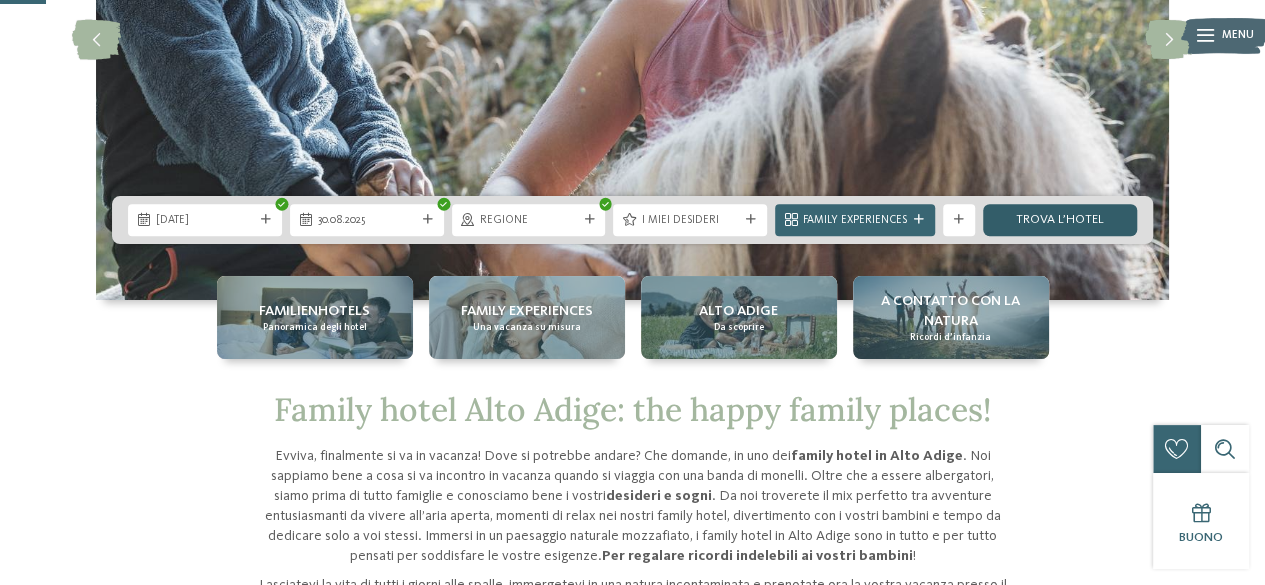 scroll, scrollTop: 0, scrollLeft: 0, axis: both 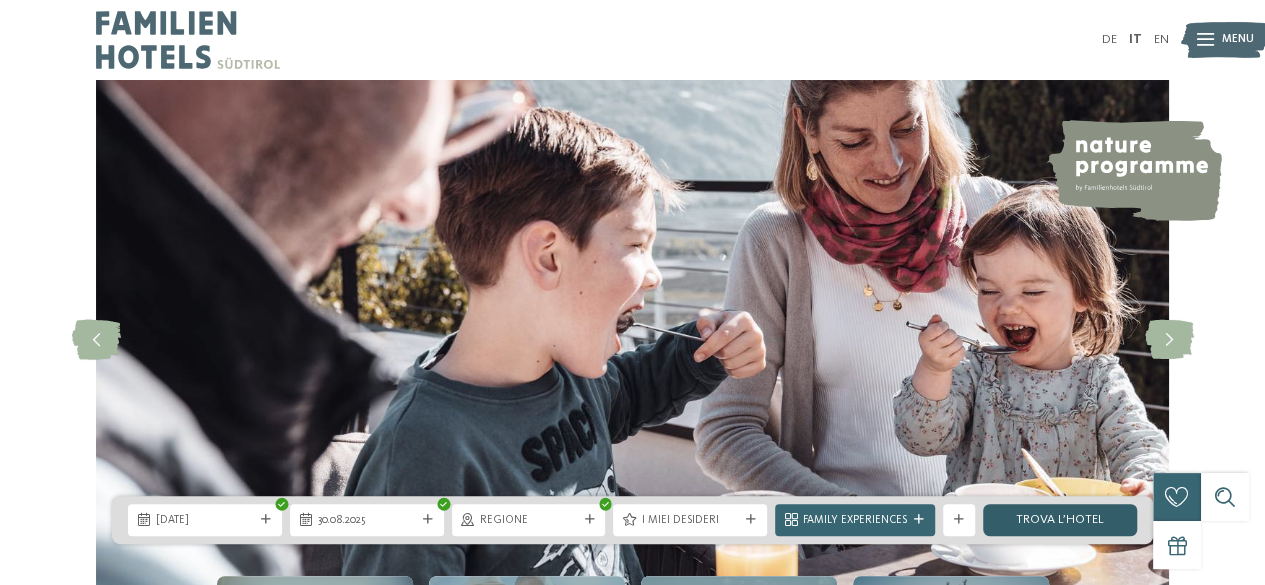 click on "trova l’hotel" at bounding box center (1060, 520) 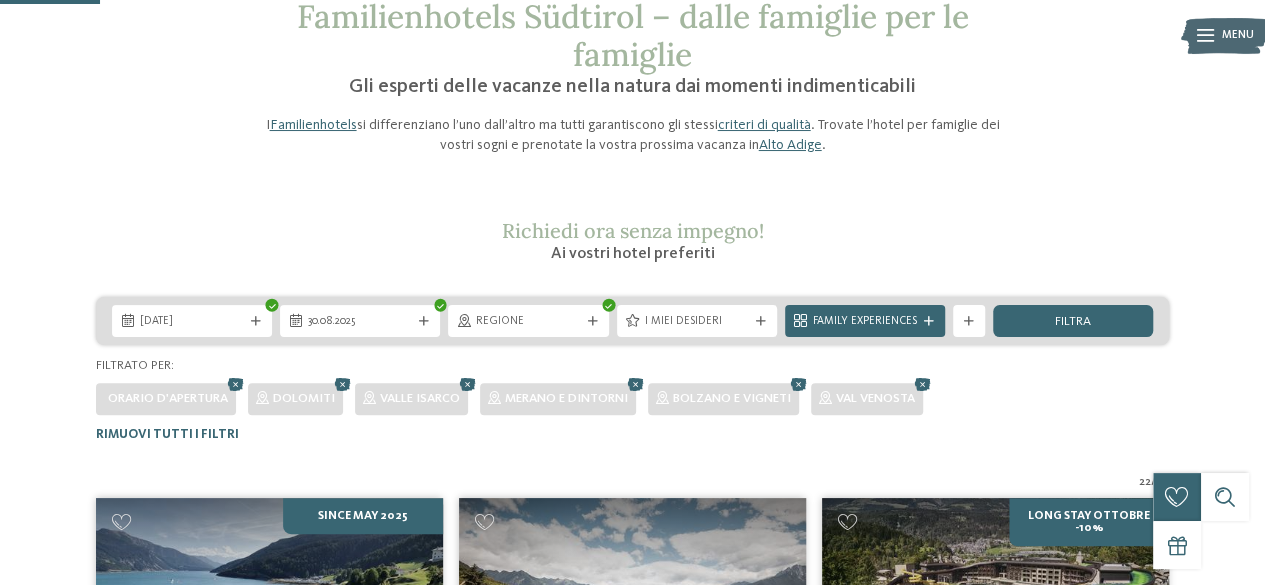 scroll, scrollTop: 410, scrollLeft: 0, axis: vertical 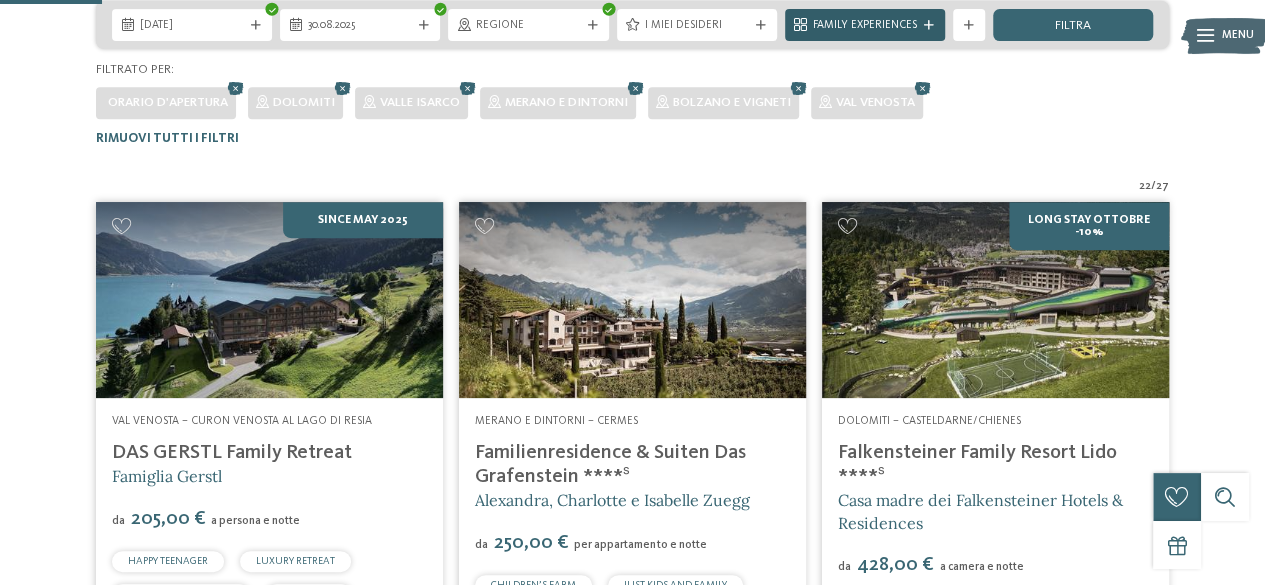 click on "Family Experiences" at bounding box center (865, 26) 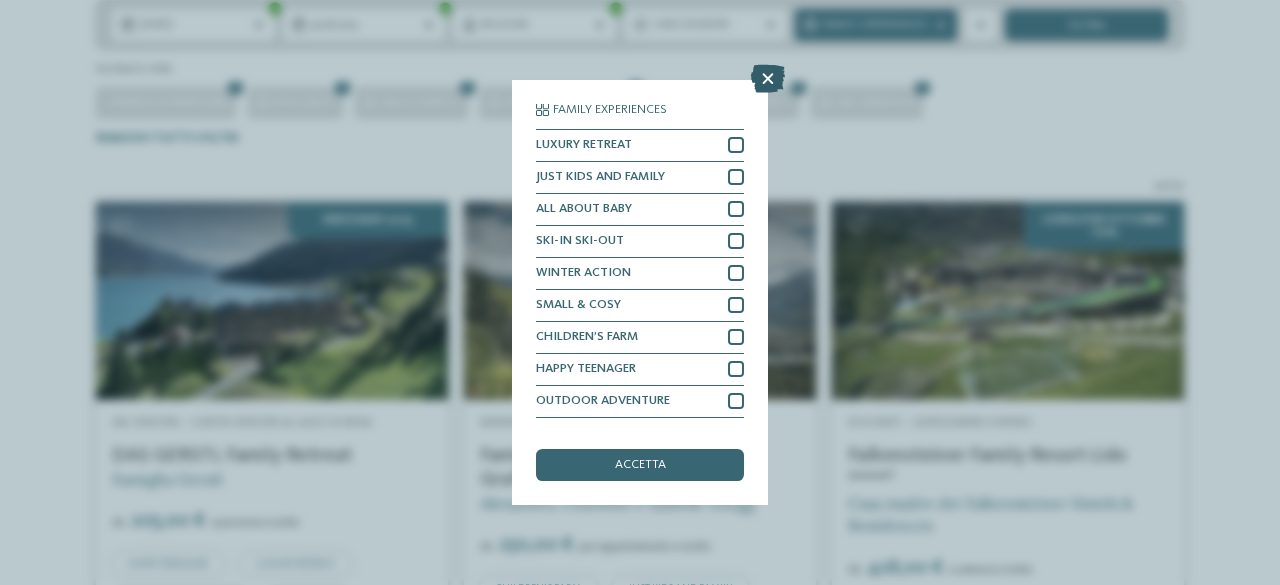 click at bounding box center (768, 79) 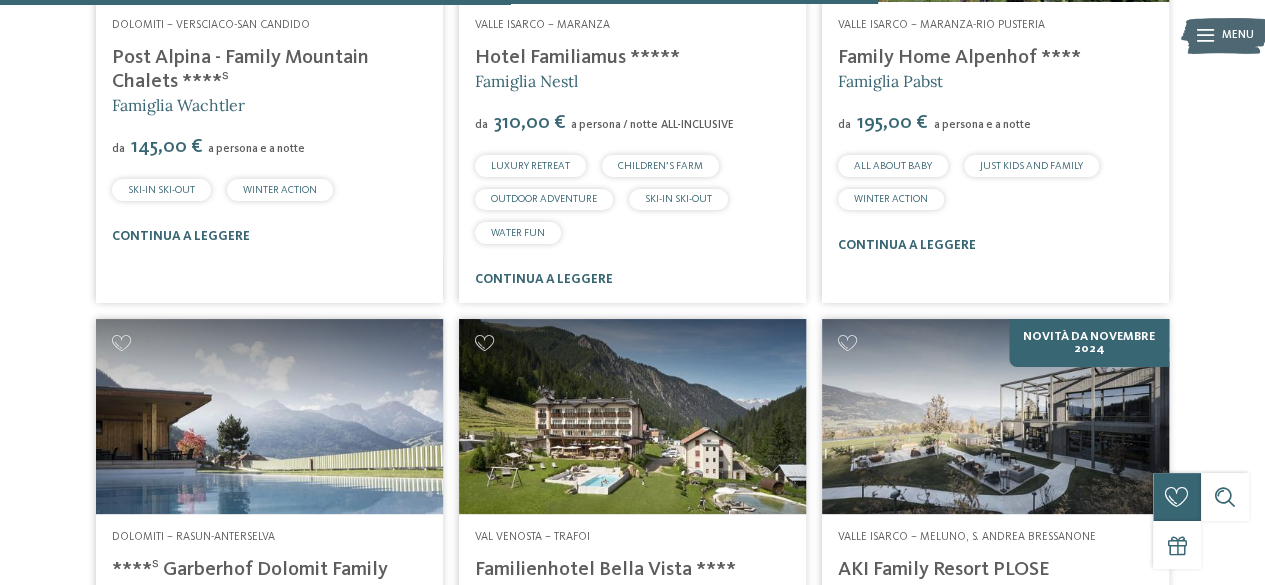 scroll, scrollTop: 3600, scrollLeft: 0, axis: vertical 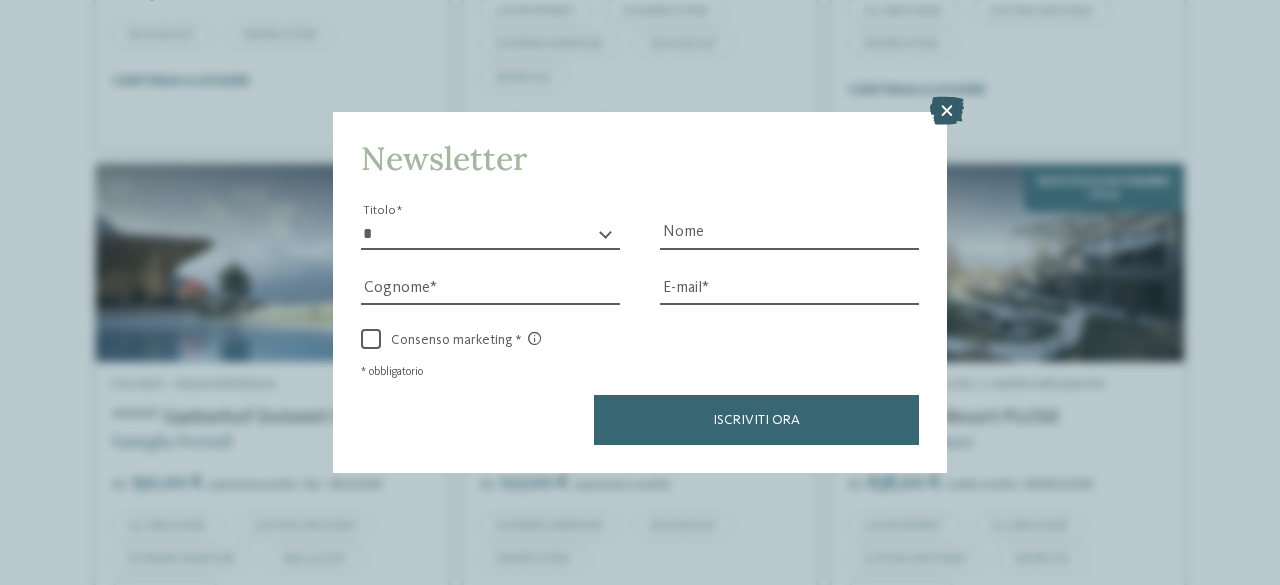 click at bounding box center [947, 111] 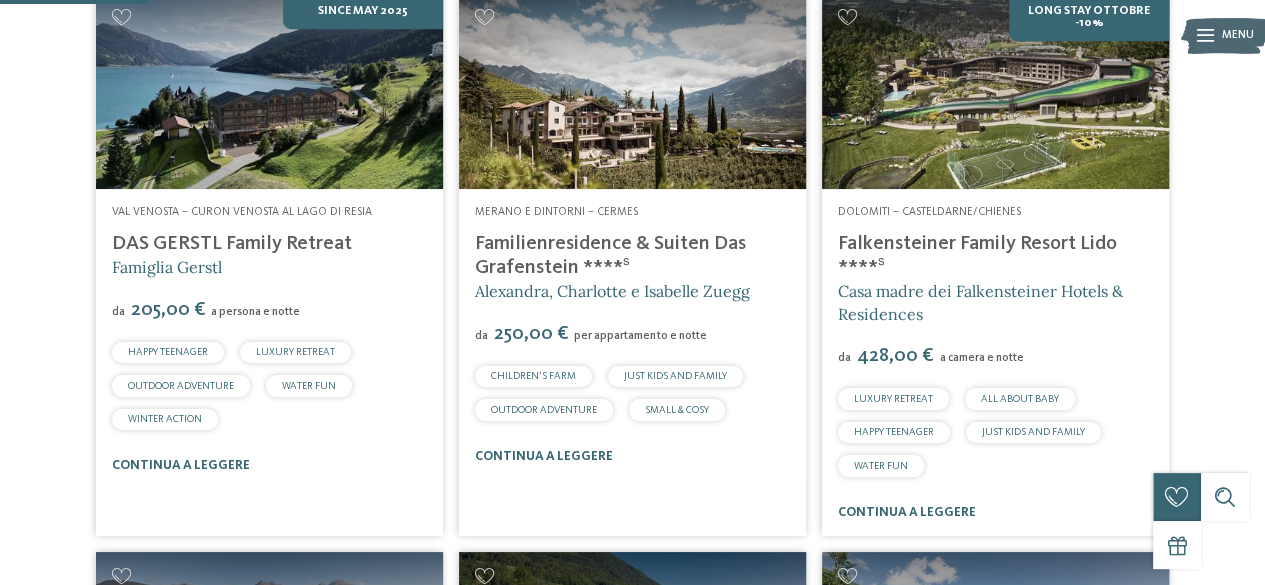 scroll, scrollTop: 600, scrollLeft: 0, axis: vertical 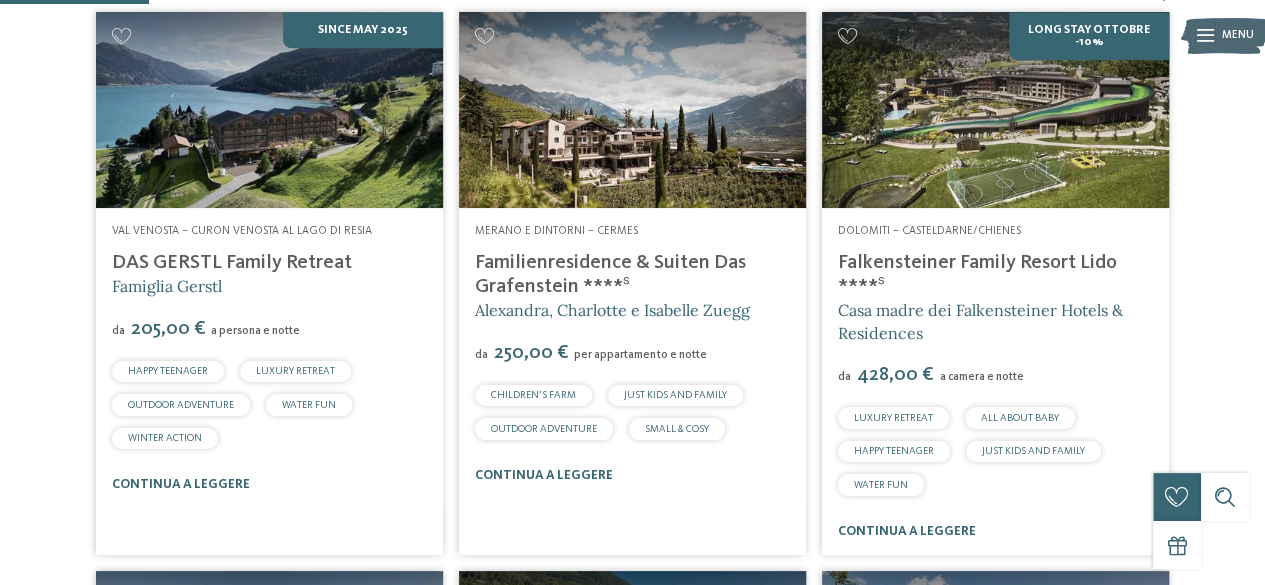 click on "continua a leggere" at bounding box center [632, 475] 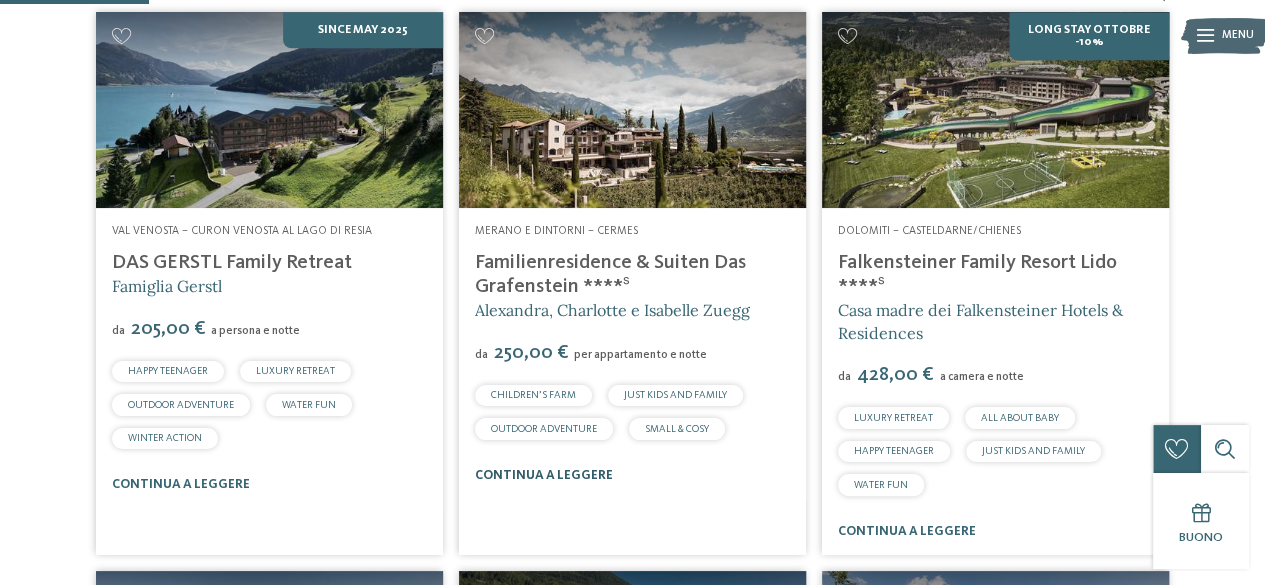 click on "continua a leggere" at bounding box center (544, 475) 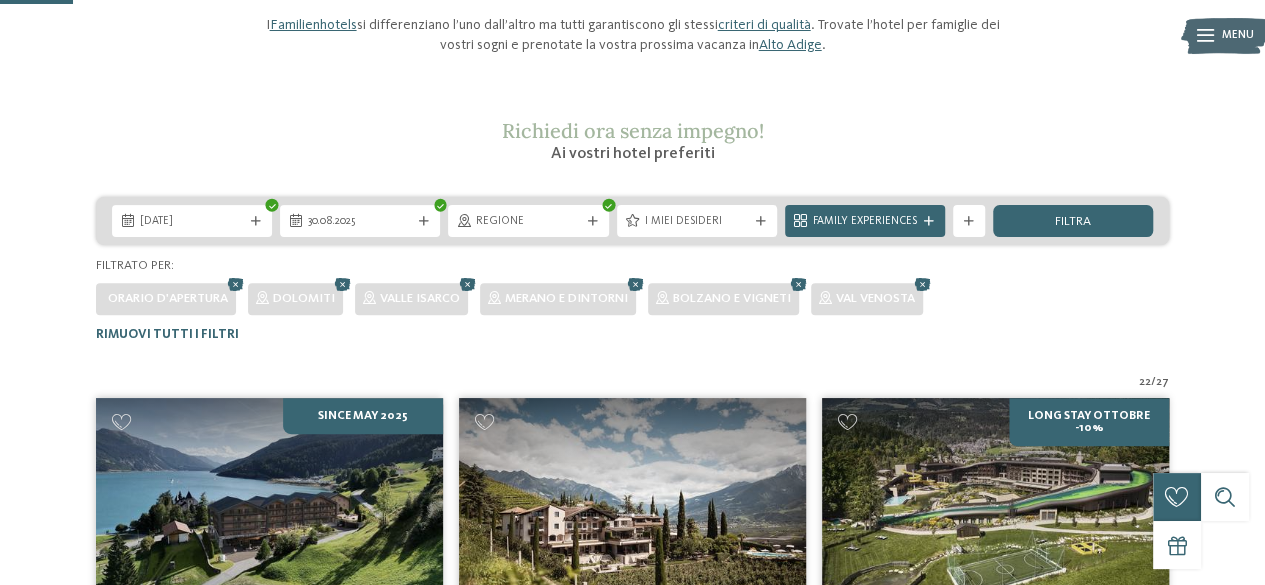 scroll, scrollTop: 200, scrollLeft: 0, axis: vertical 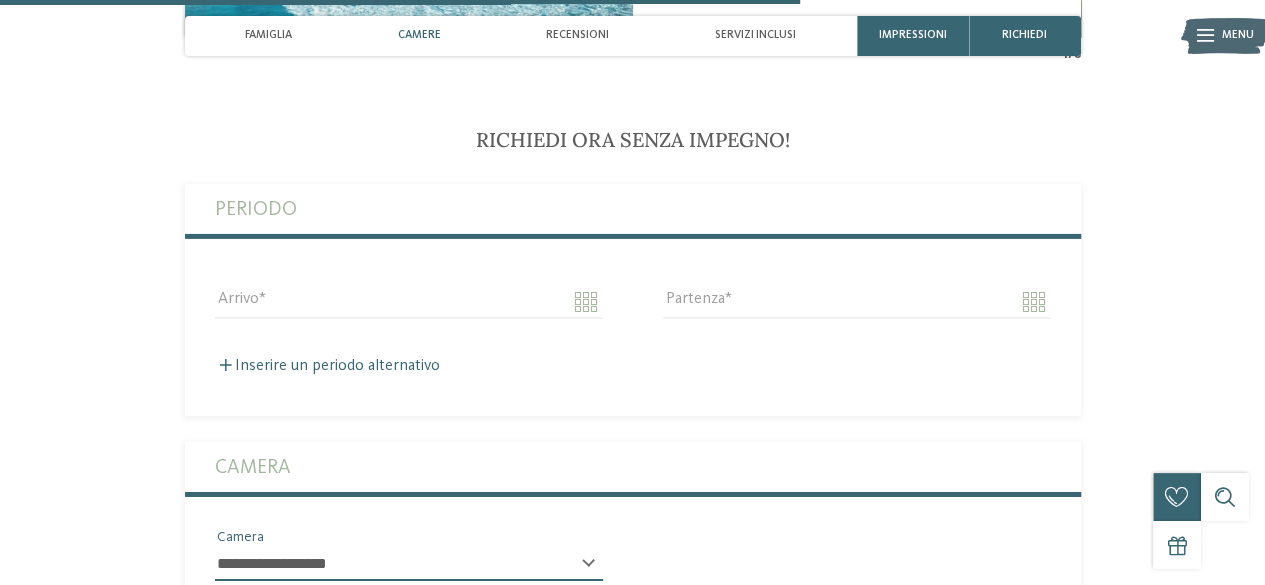click on "Camere" at bounding box center (419, 36) 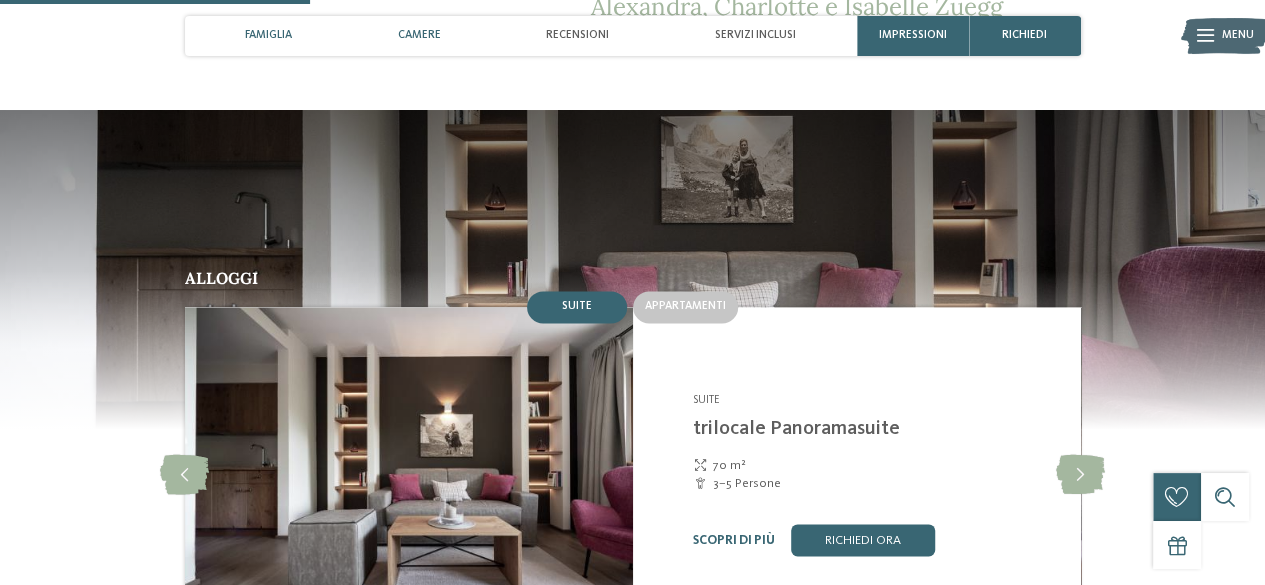 scroll, scrollTop: 1242, scrollLeft: 0, axis: vertical 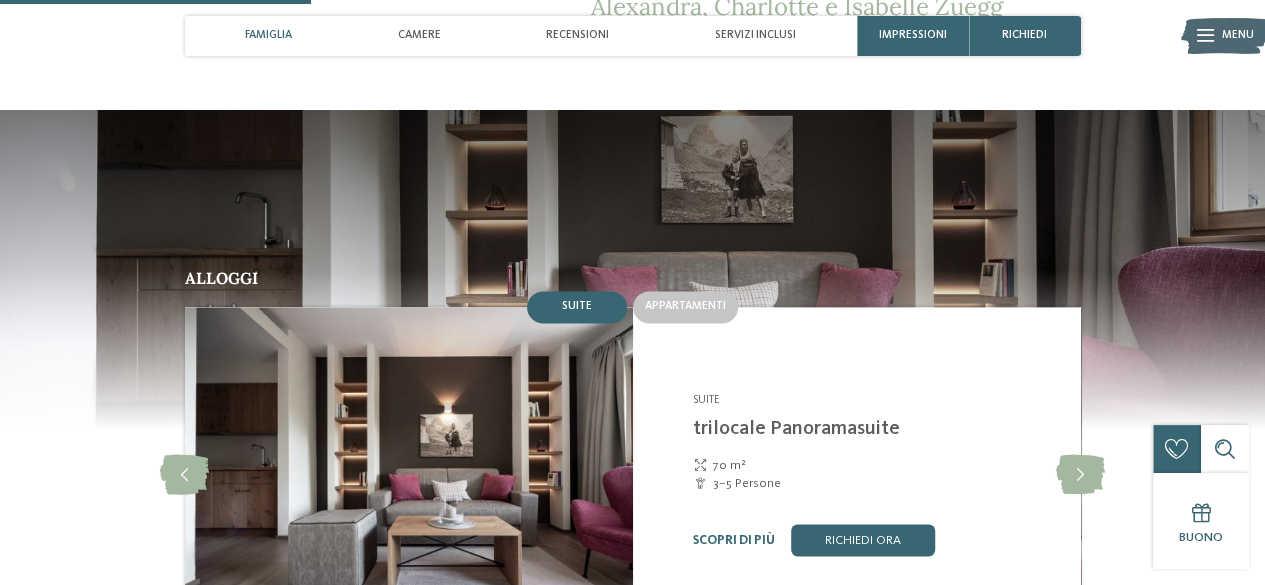 click on "Famiglia" at bounding box center (268, 36) 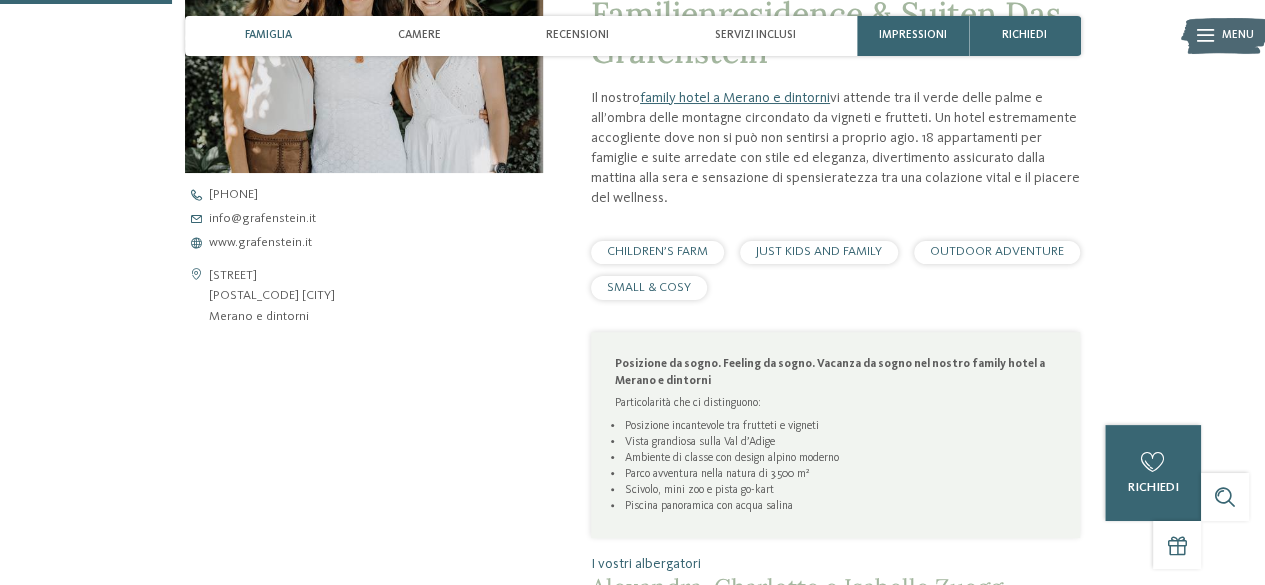 scroll, scrollTop: 687, scrollLeft: 0, axis: vertical 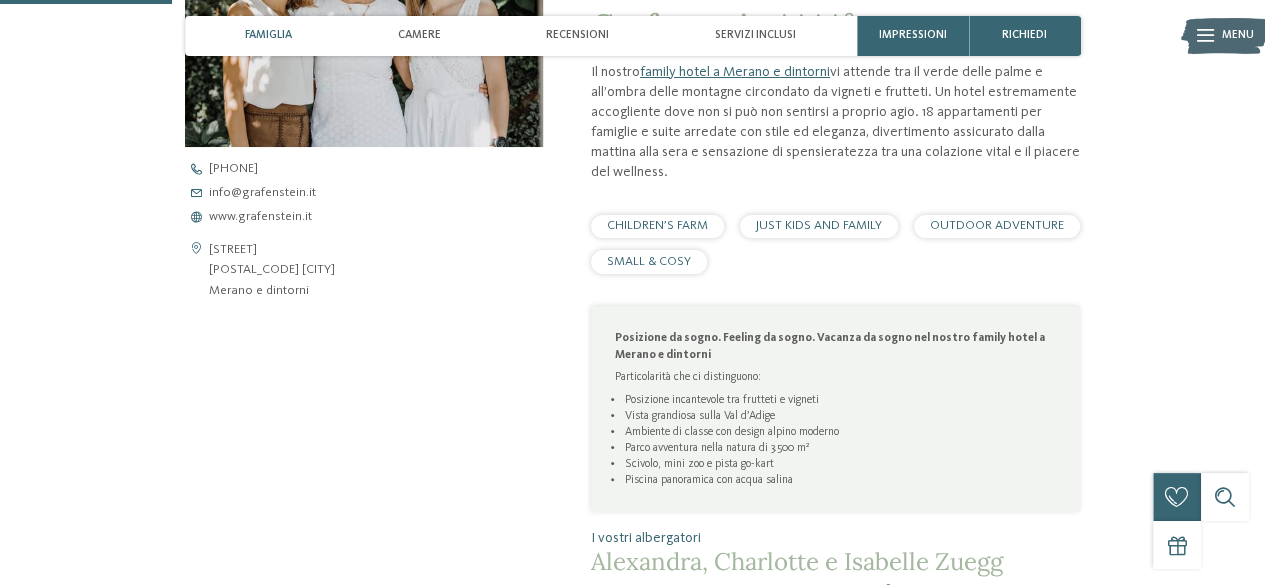 click on "CHILDREN’S FARM" at bounding box center [657, 225] 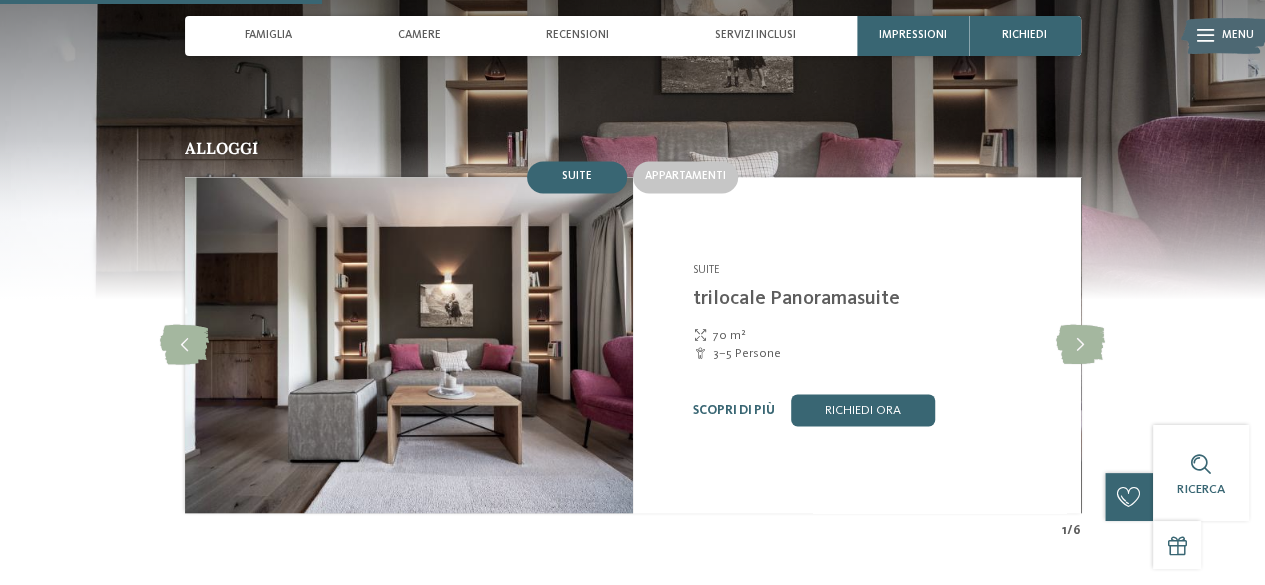 scroll, scrollTop: 1387, scrollLeft: 0, axis: vertical 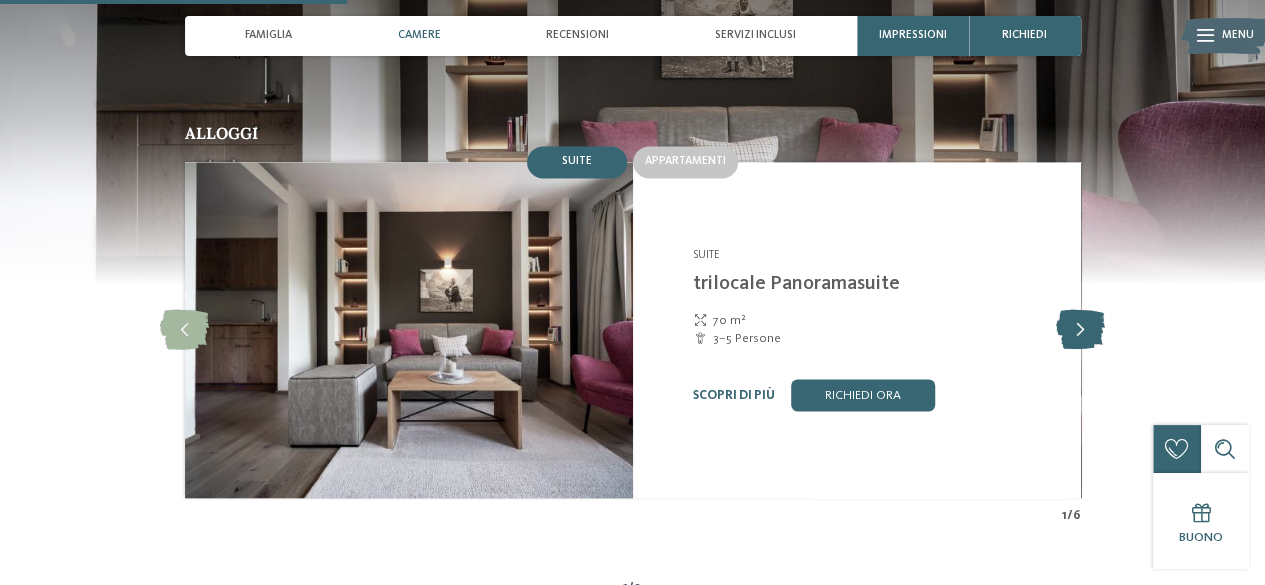 click at bounding box center (1080, 330) 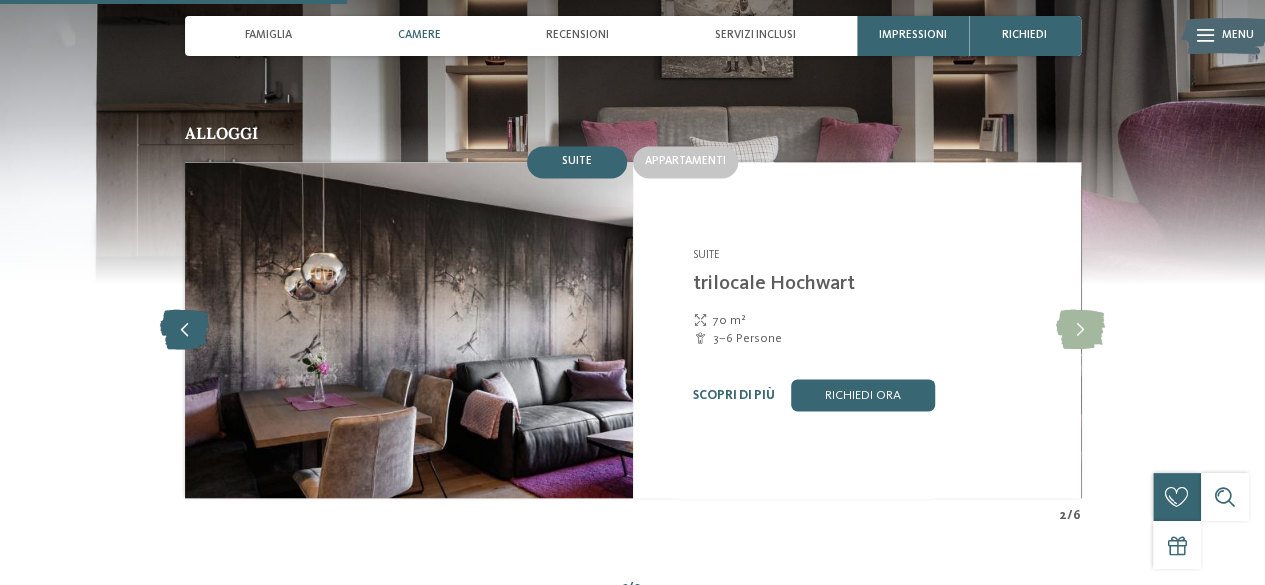 click at bounding box center [184, 330] 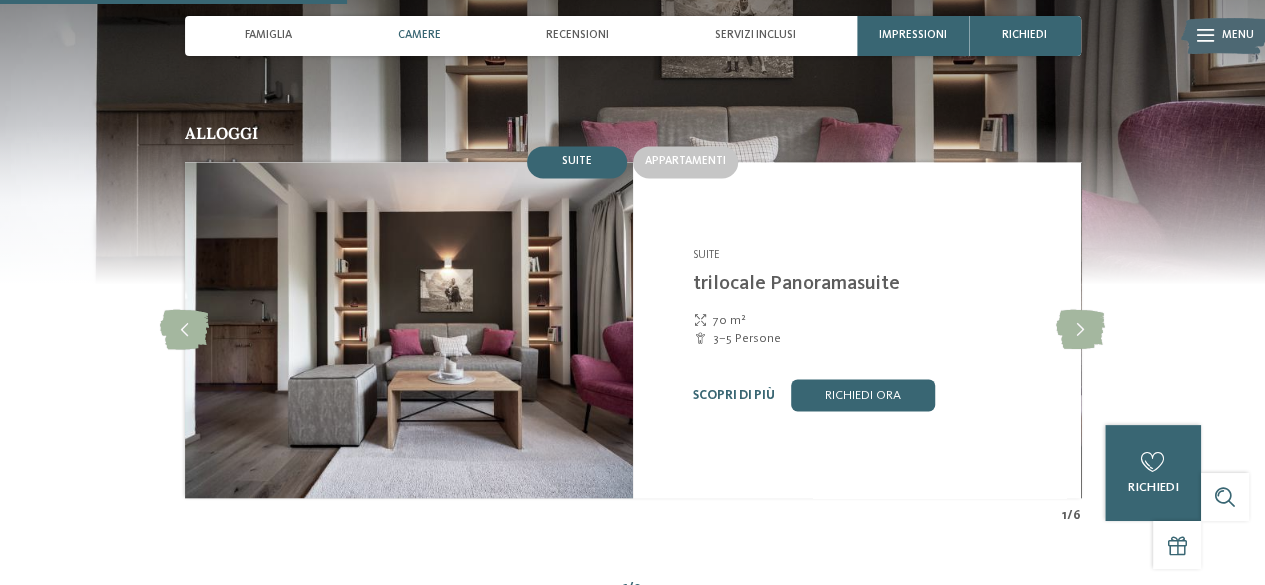 click at bounding box center [409, 330] 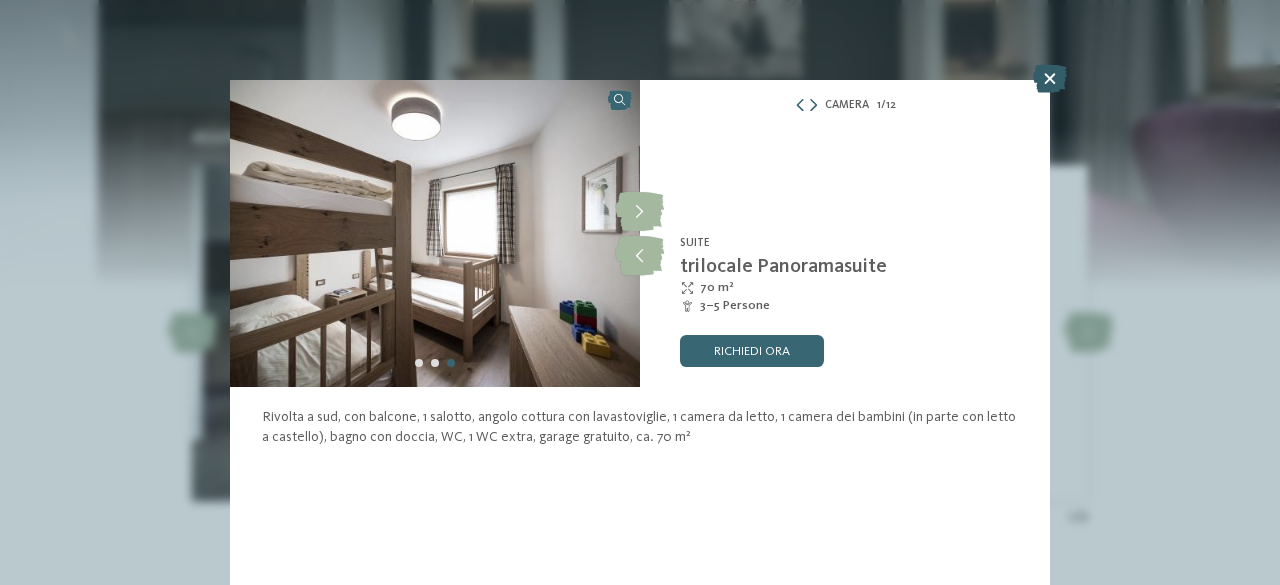 click at bounding box center [1050, 79] 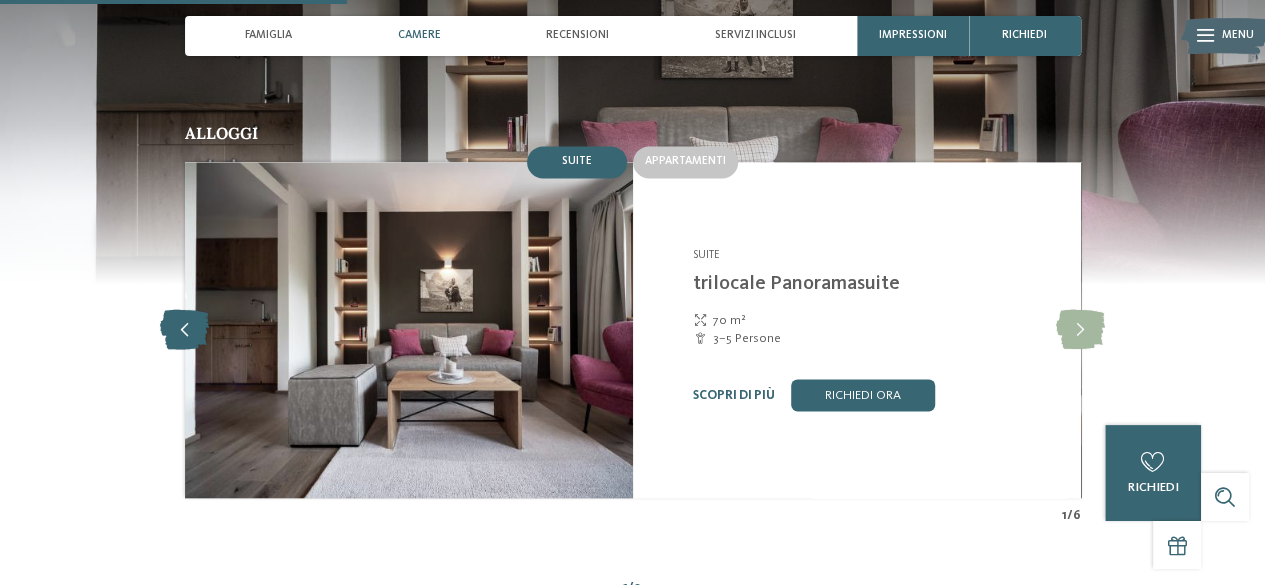 click at bounding box center (184, 330) 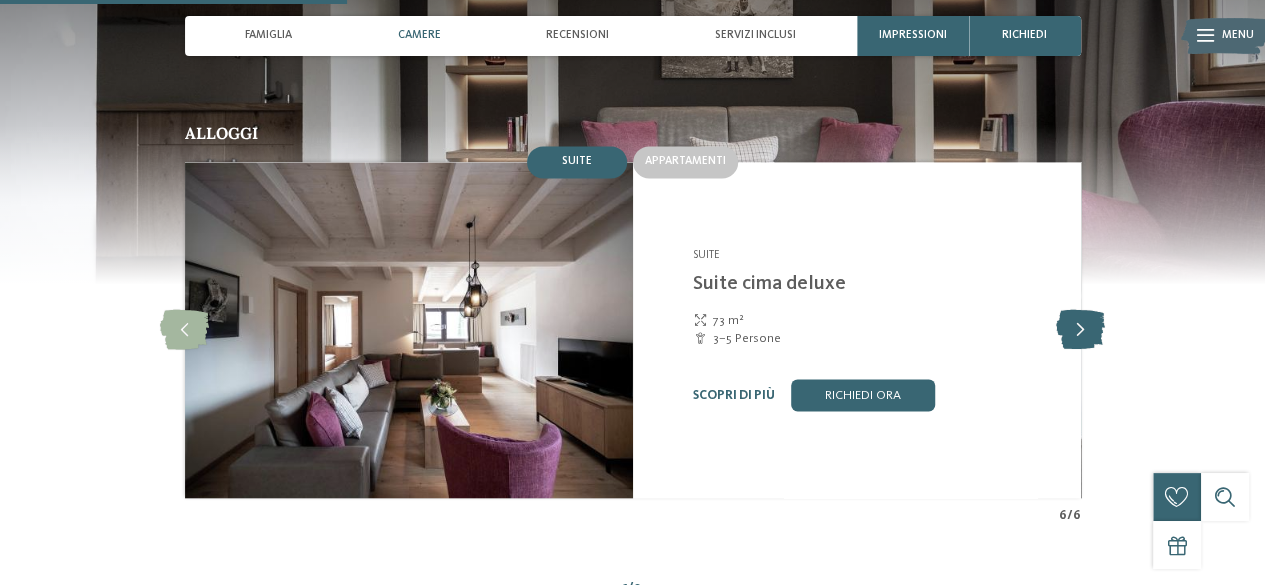 click at bounding box center [1080, 330] 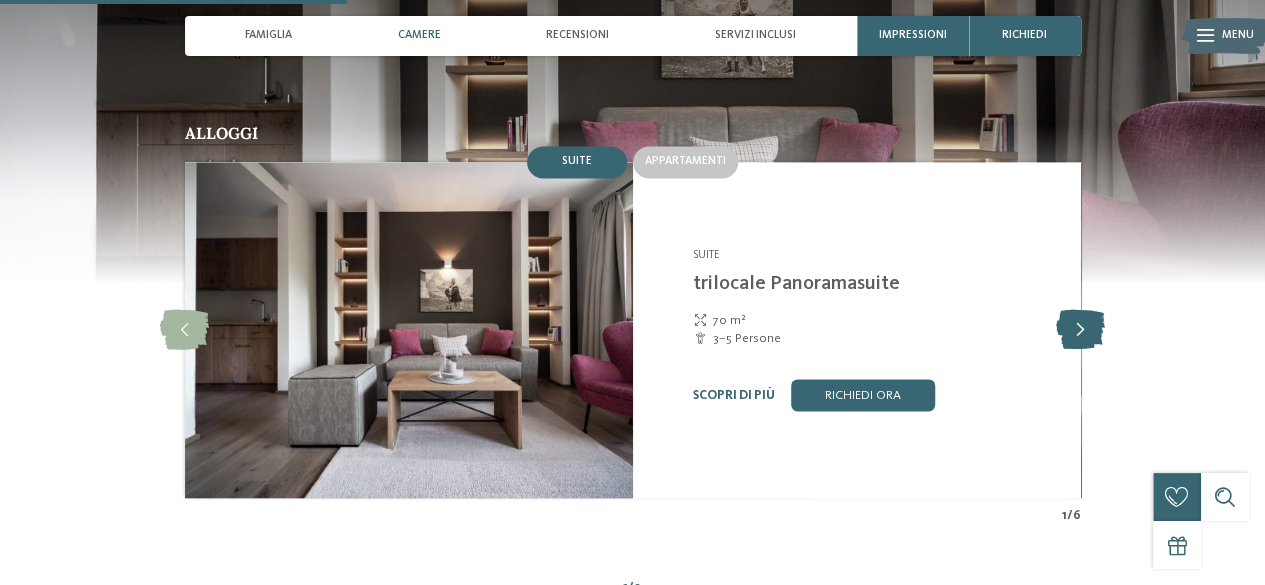 click at bounding box center (1080, 330) 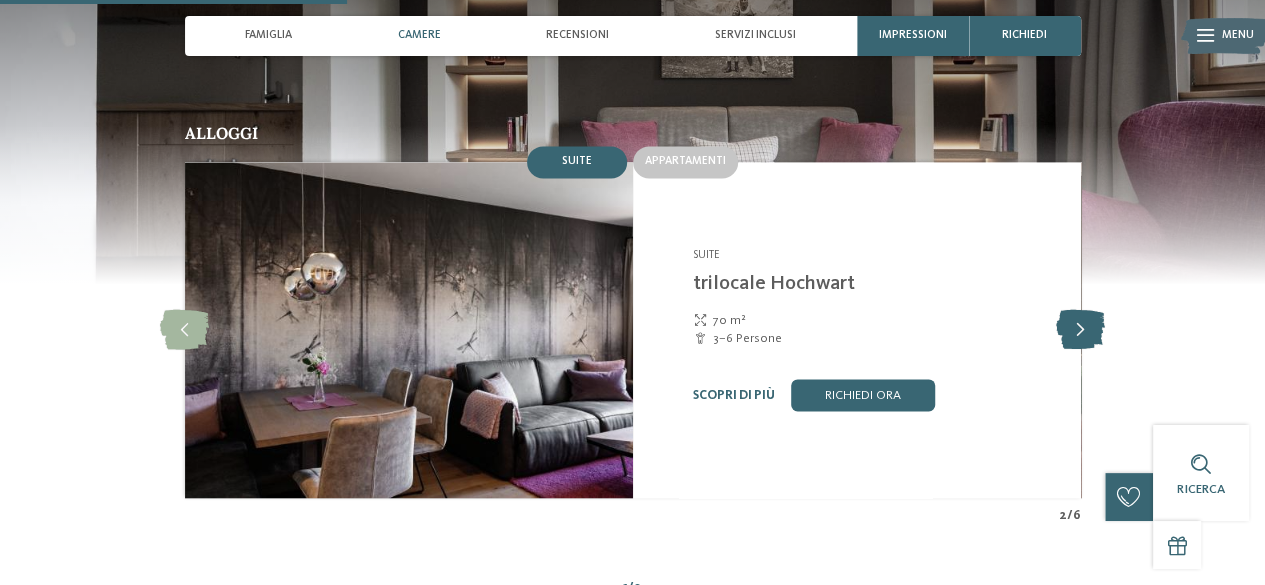 click at bounding box center (1080, 330) 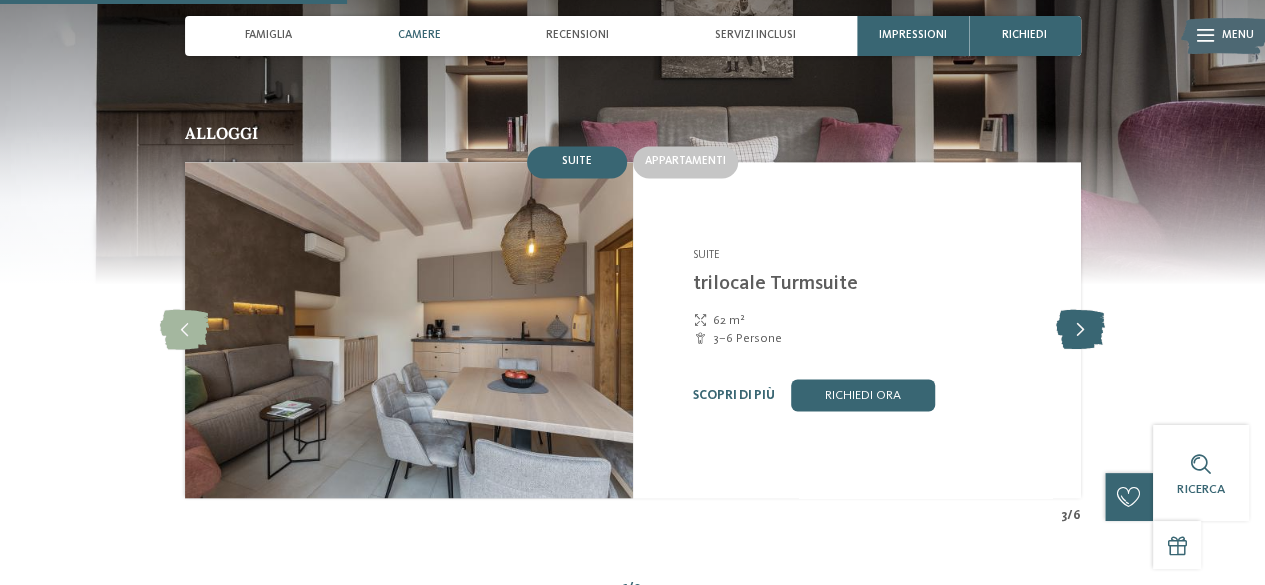 click at bounding box center [1080, 330] 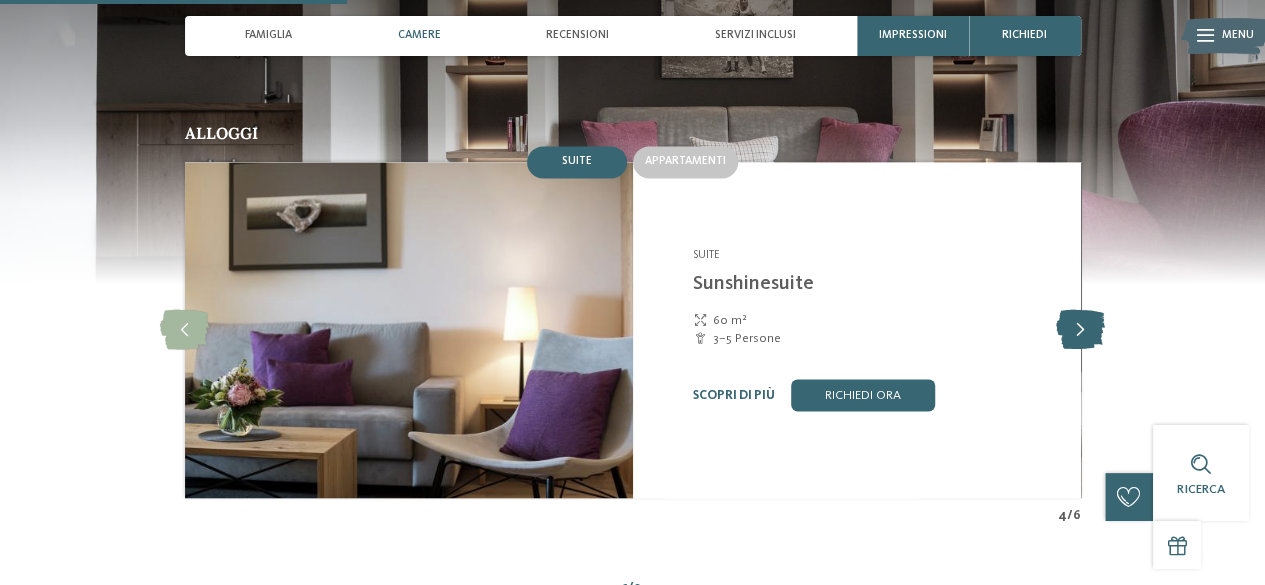 click at bounding box center (1080, 330) 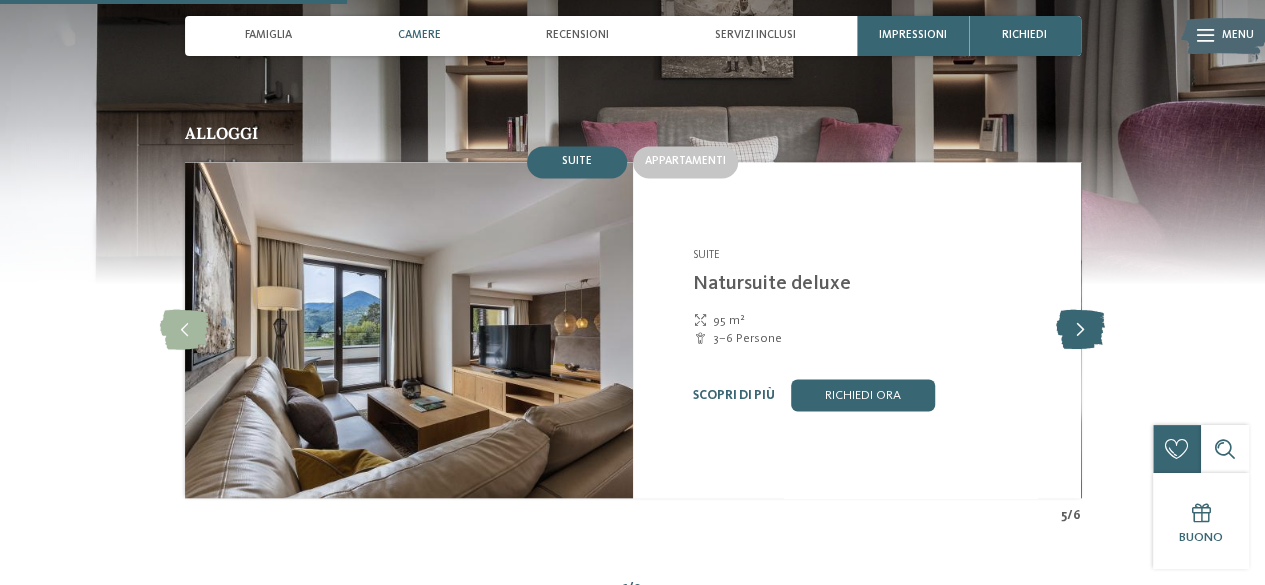 click at bounding box center (1080, 330) 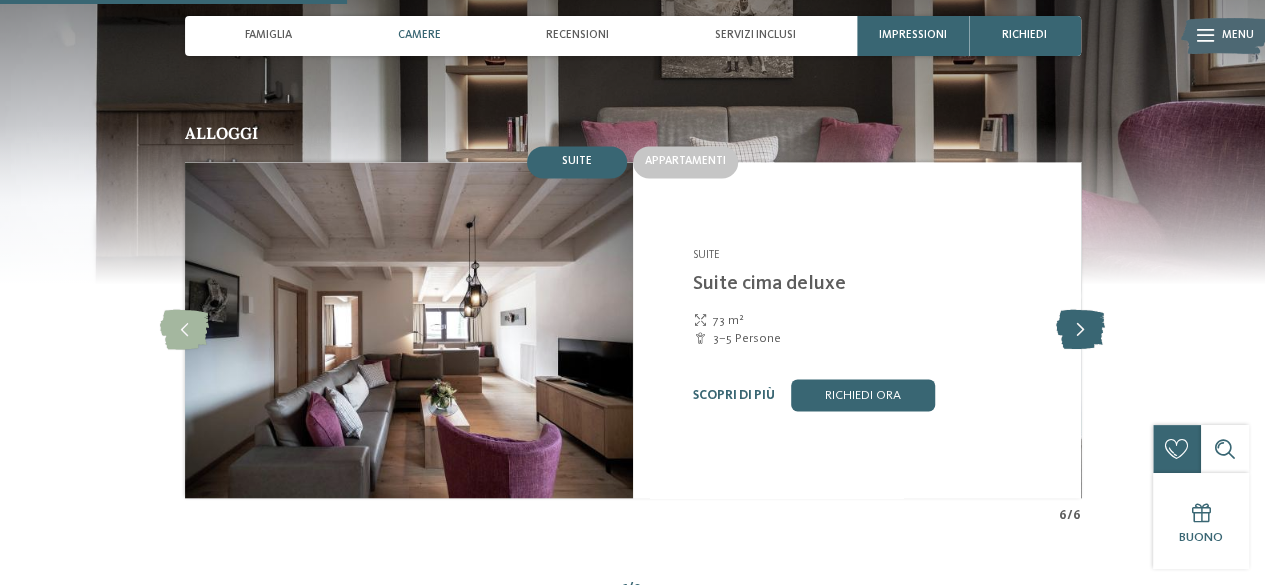 click at bounding box center (1080, 330) 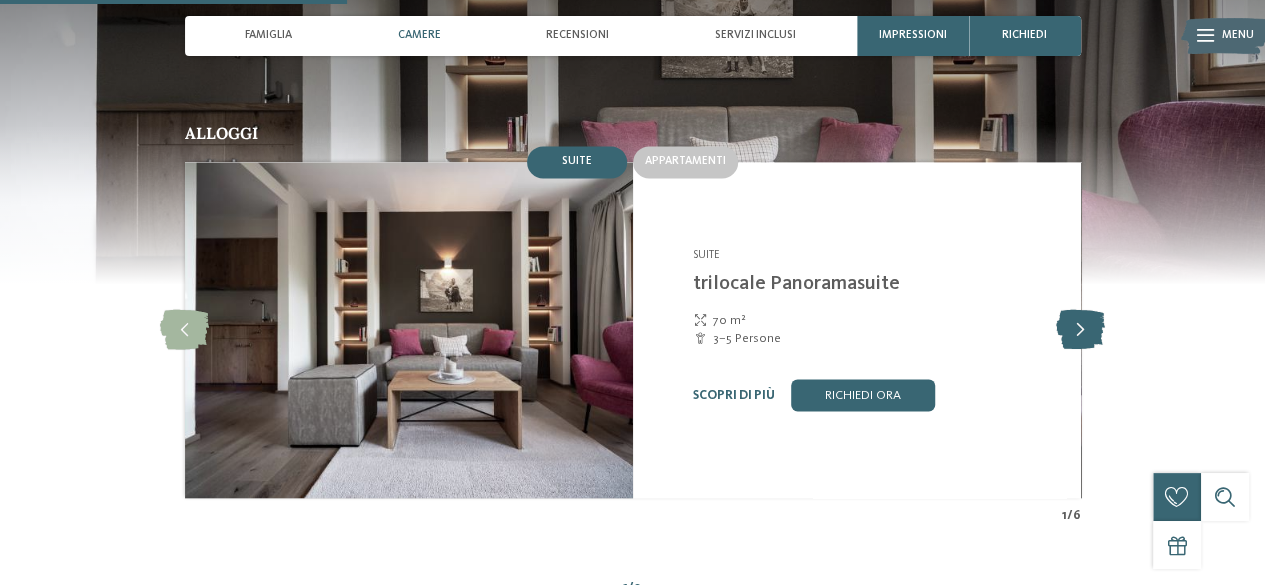 click at bounding box center [1080, 330] 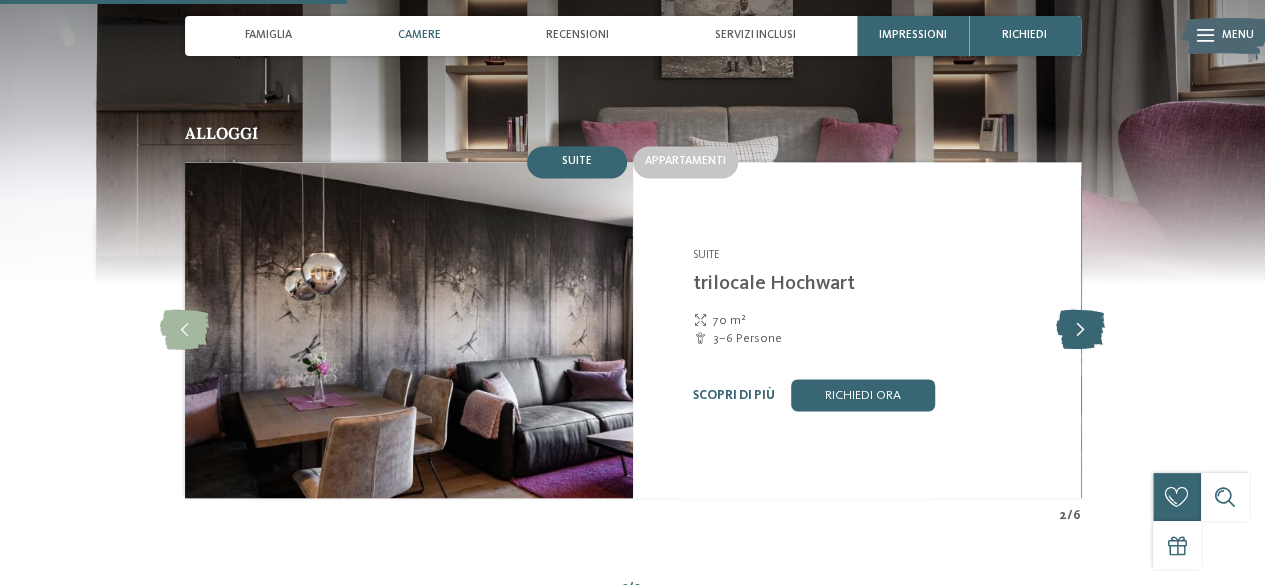 click at bounding box center [1080, 330] 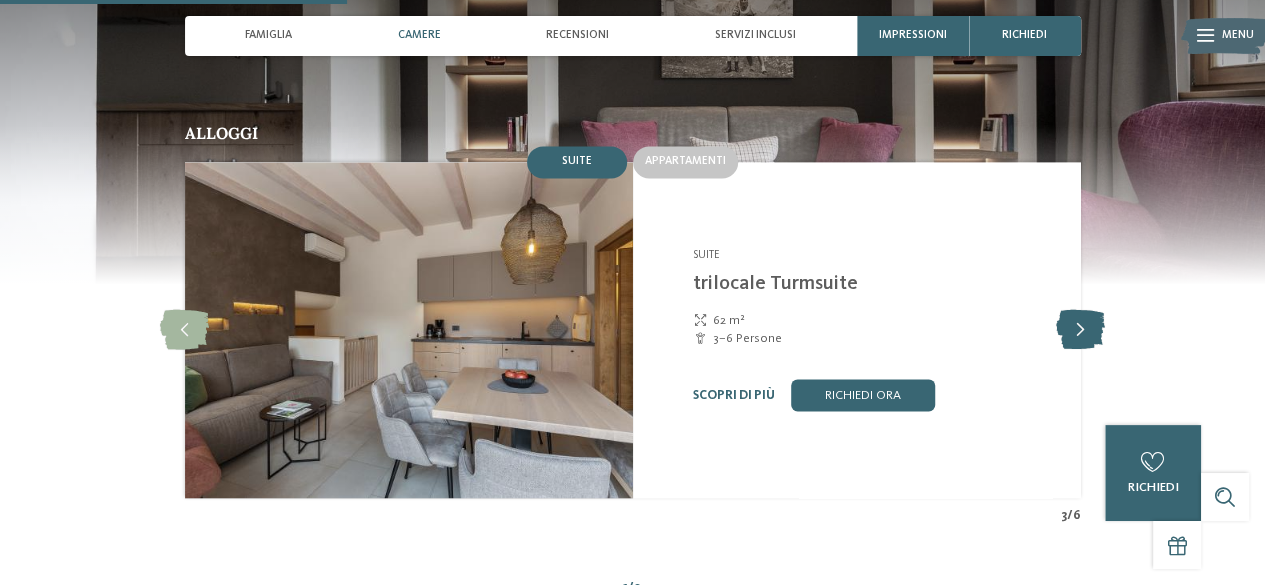 click at bounding box center (1080, 330) 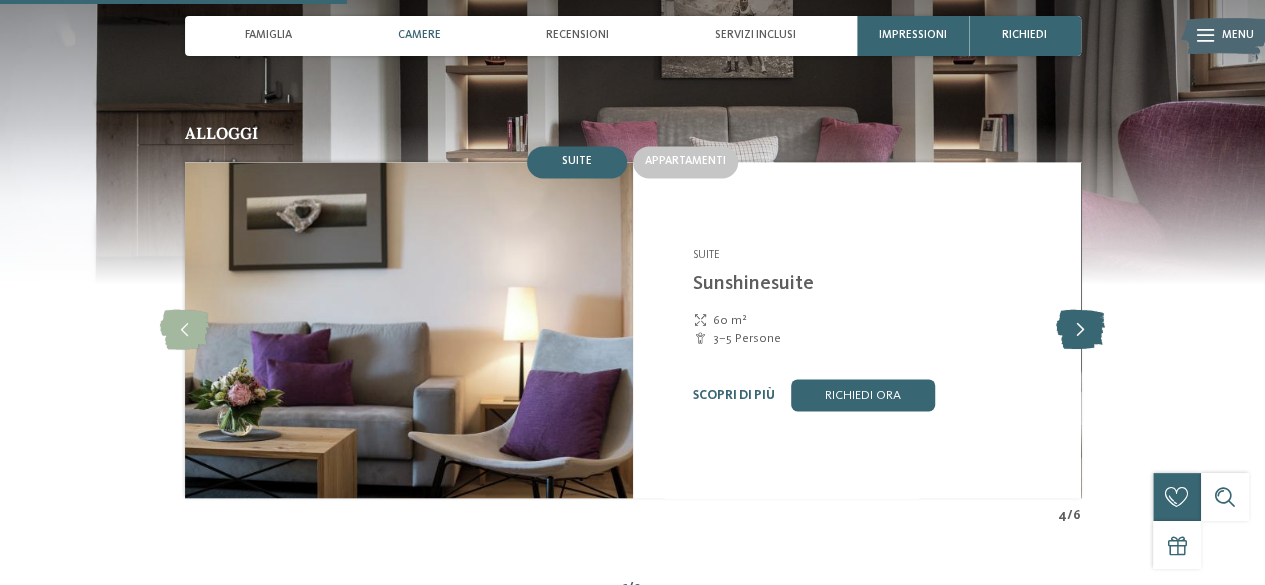 click at bounding box center (1080, 330) 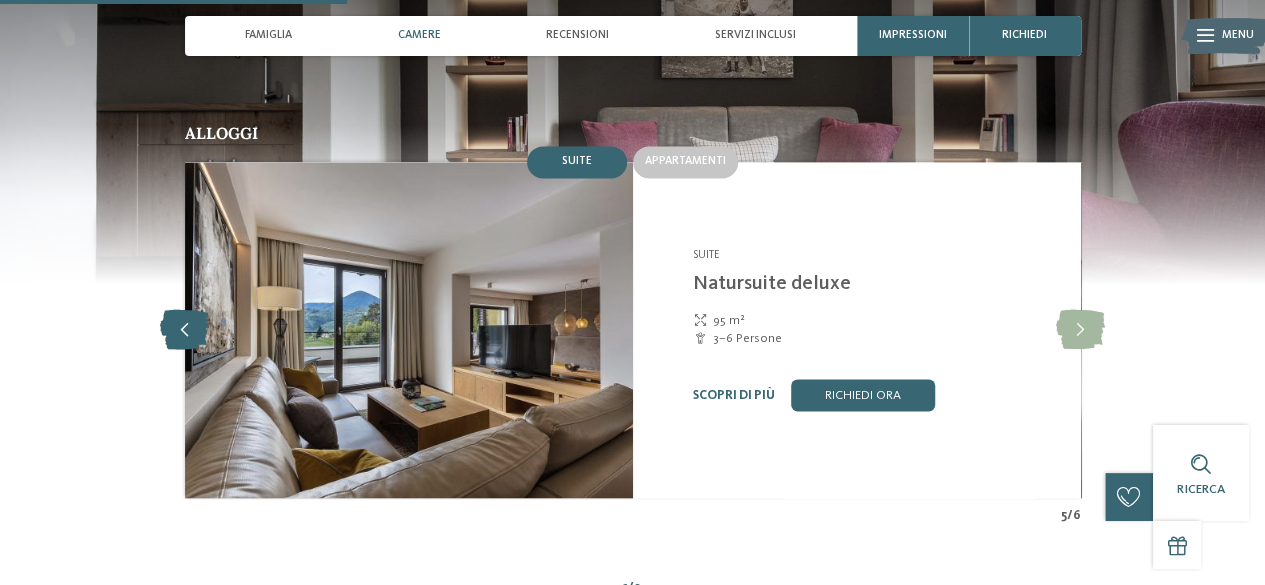 click at bounding box center (184, 330) 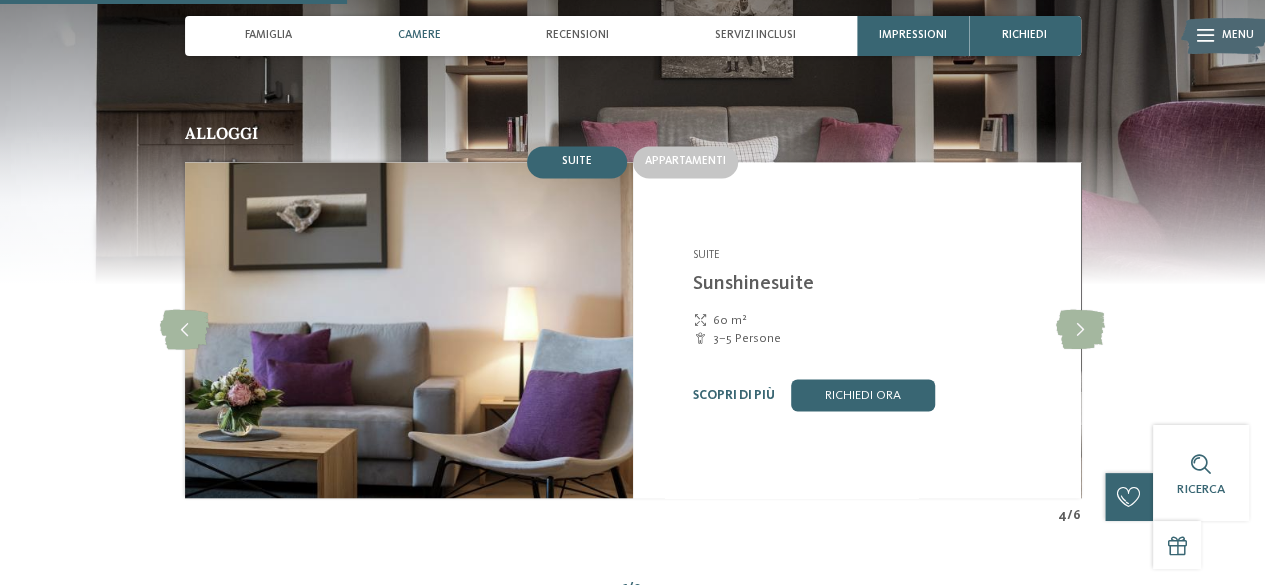 click at bounding box center (409, 330) 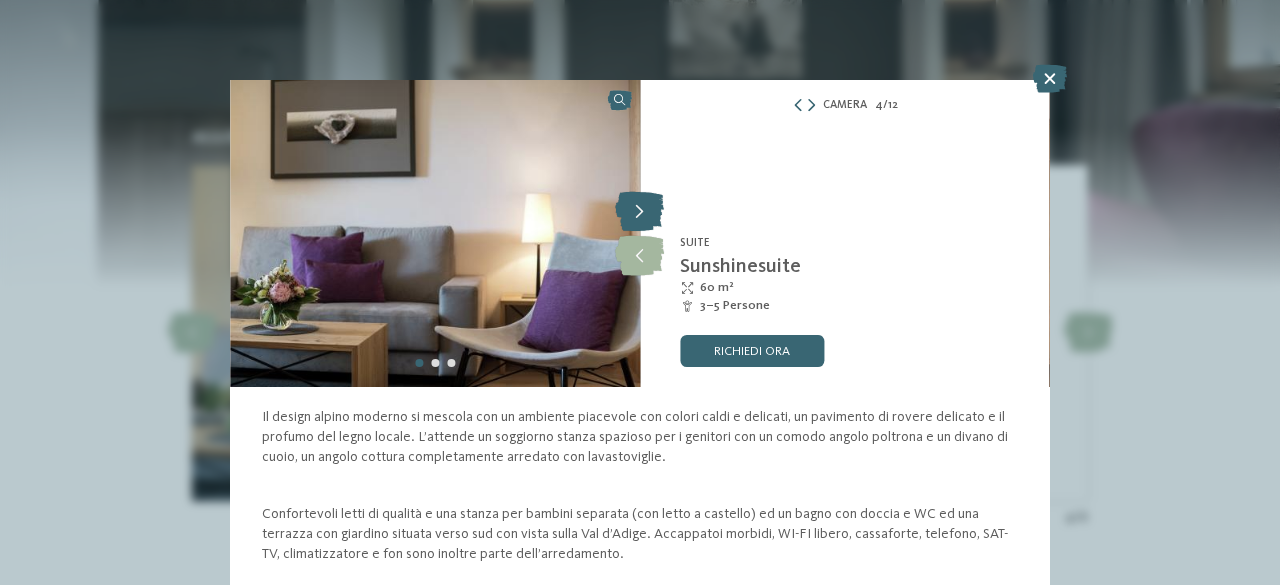 click at bounding box center (639, 212) 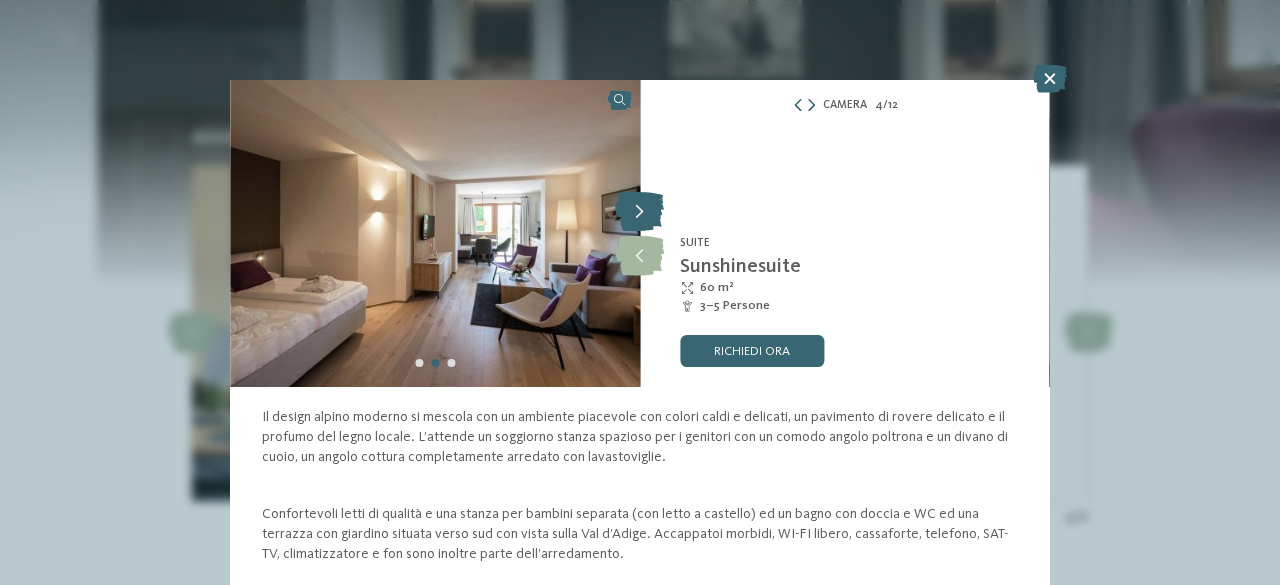 click at bounding box center [639, 212] 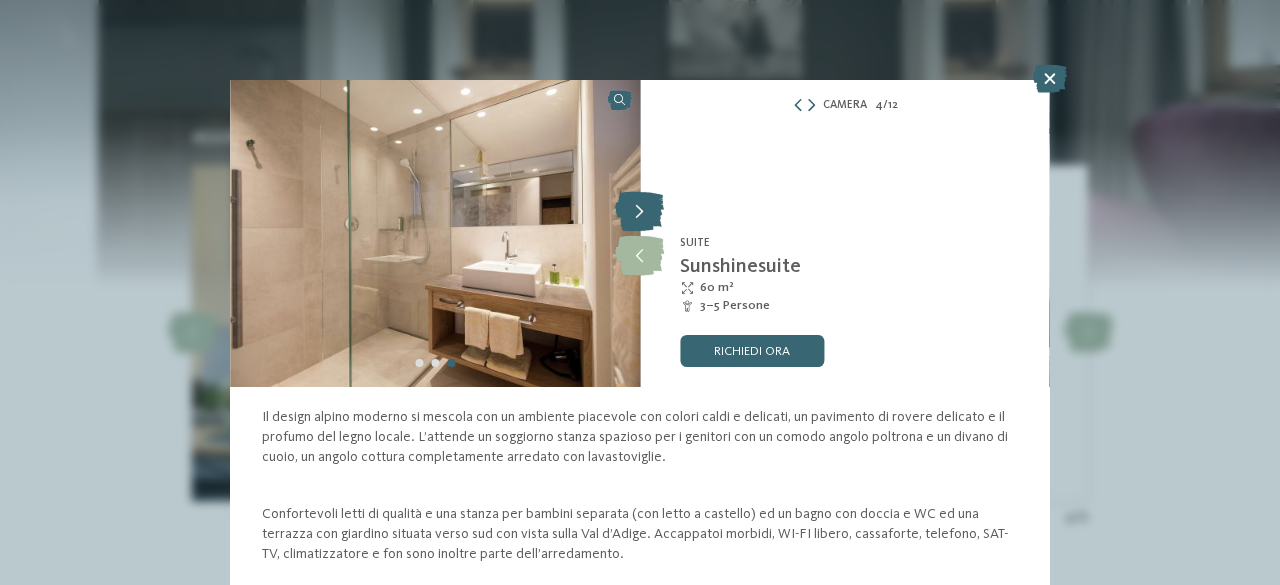 click at bounding box center [639, 212] 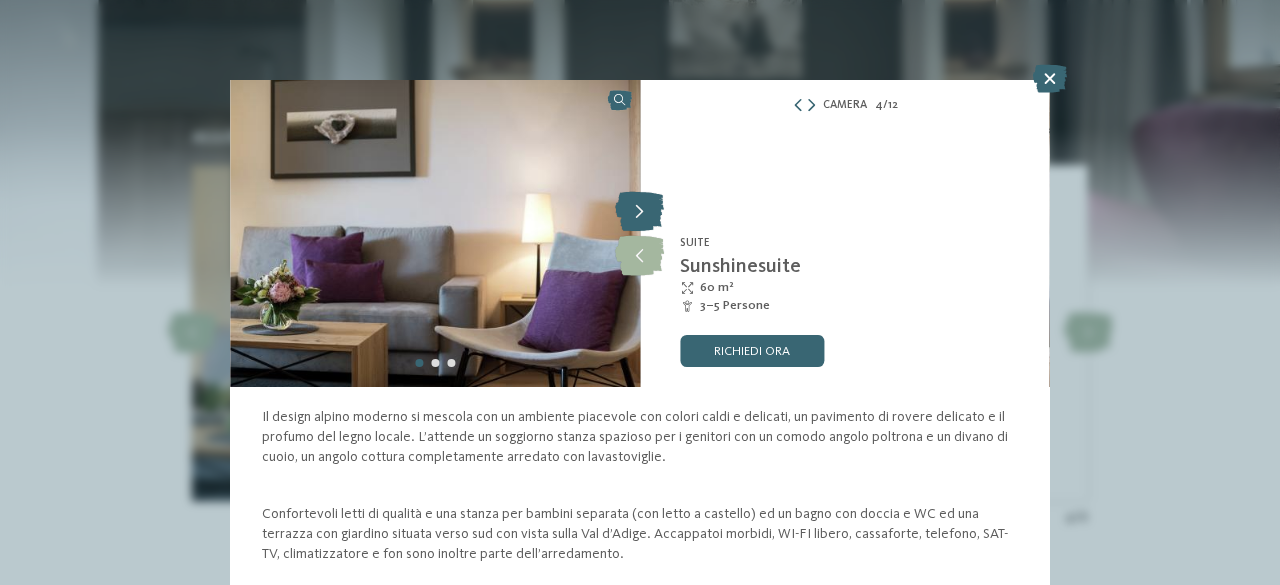 click at bounding box center (639, 212) 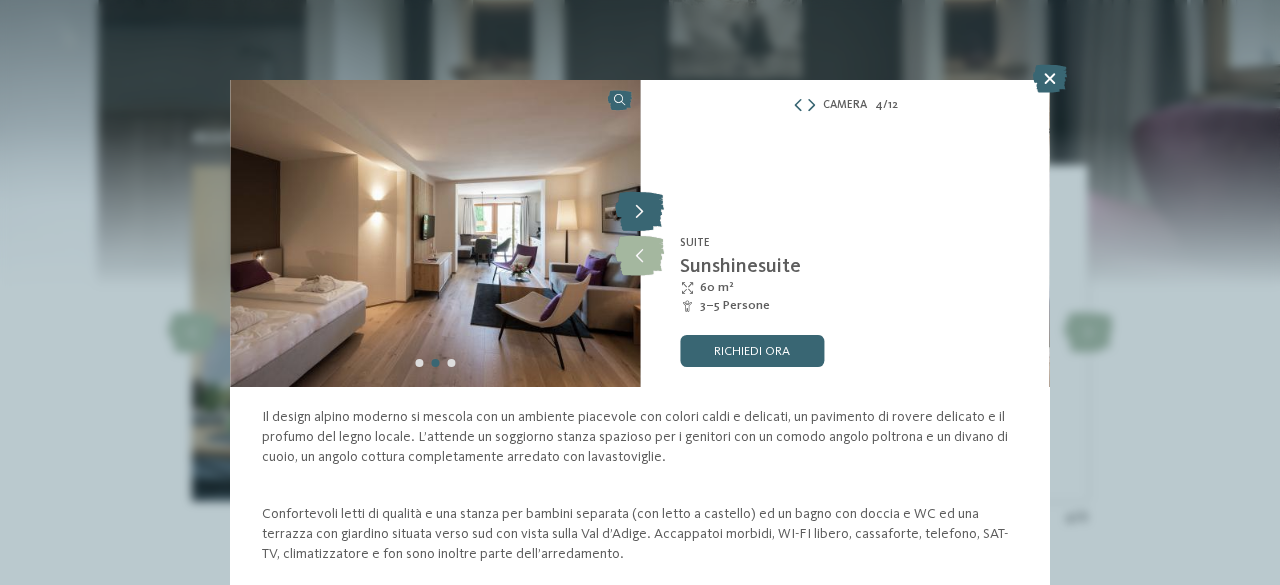 click at bounding box center (639, 212) 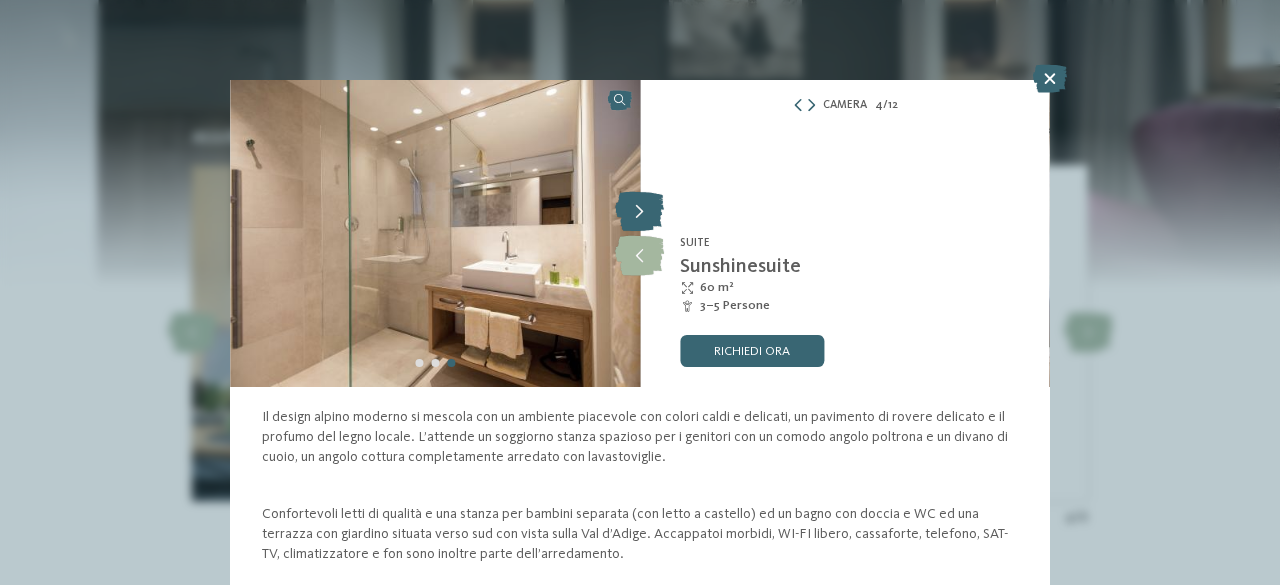 click at bounding box center [639, 212] 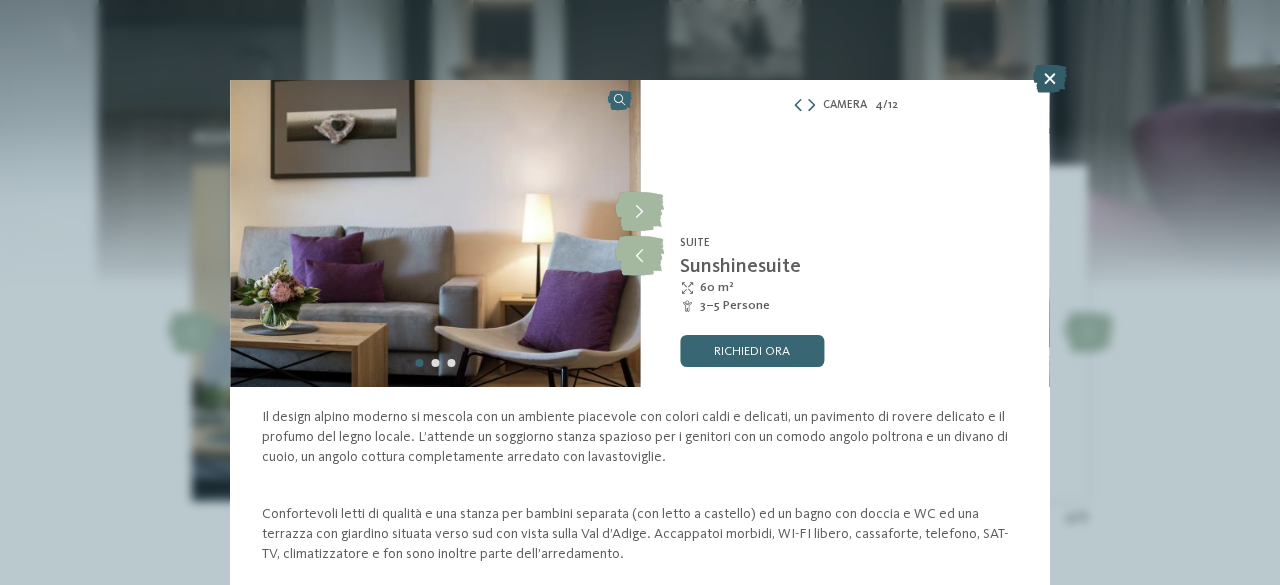 click at bounding box center (1050, 79) 